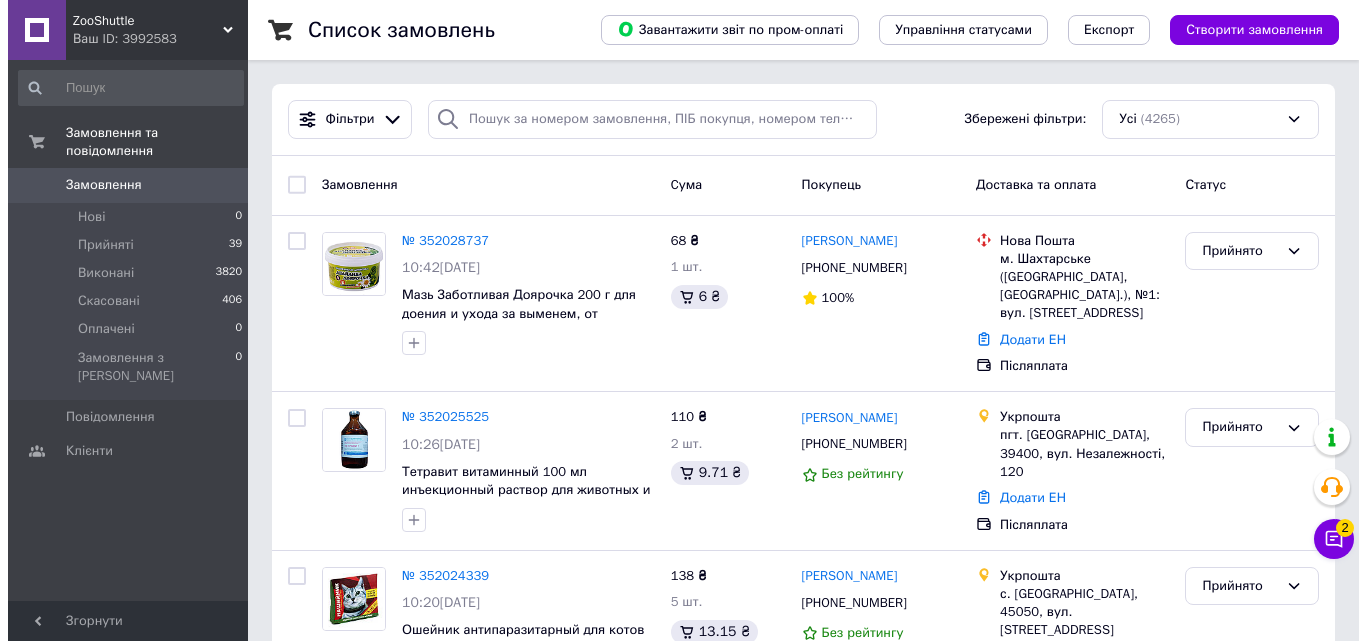 scroll, scrollTop: 0, scrollLeft: 0, axis: both 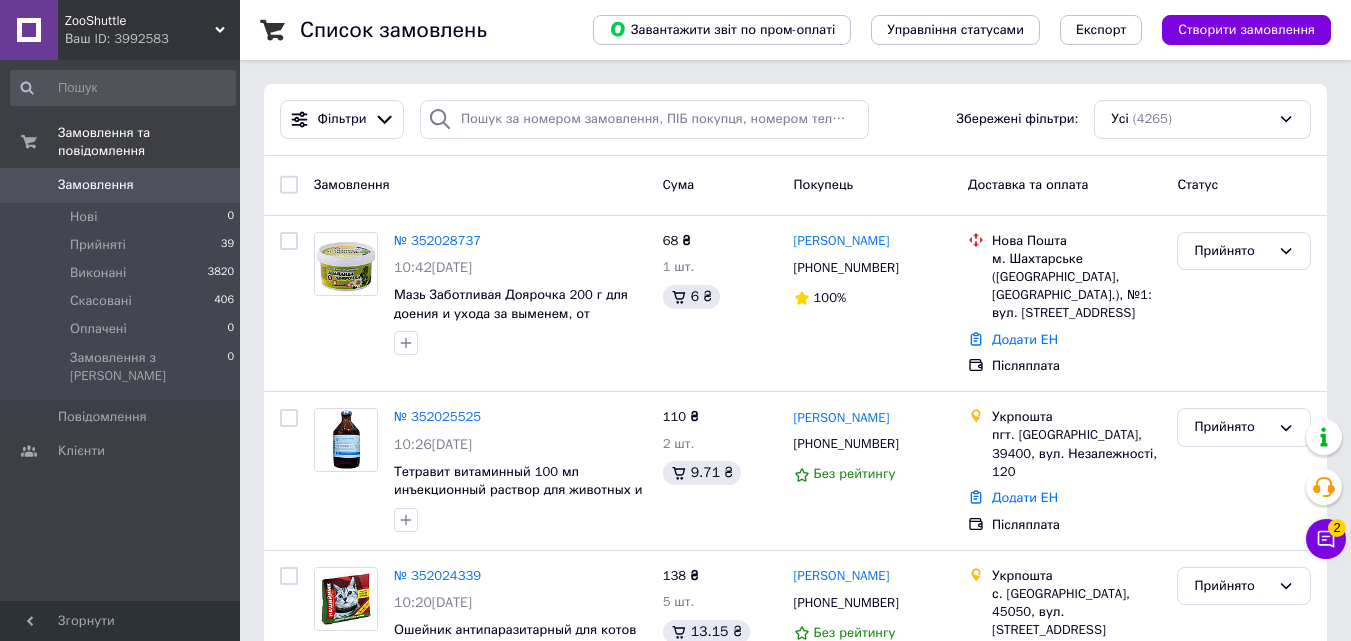 click on "Створити замовлення" at bounding box center [1246, 30] 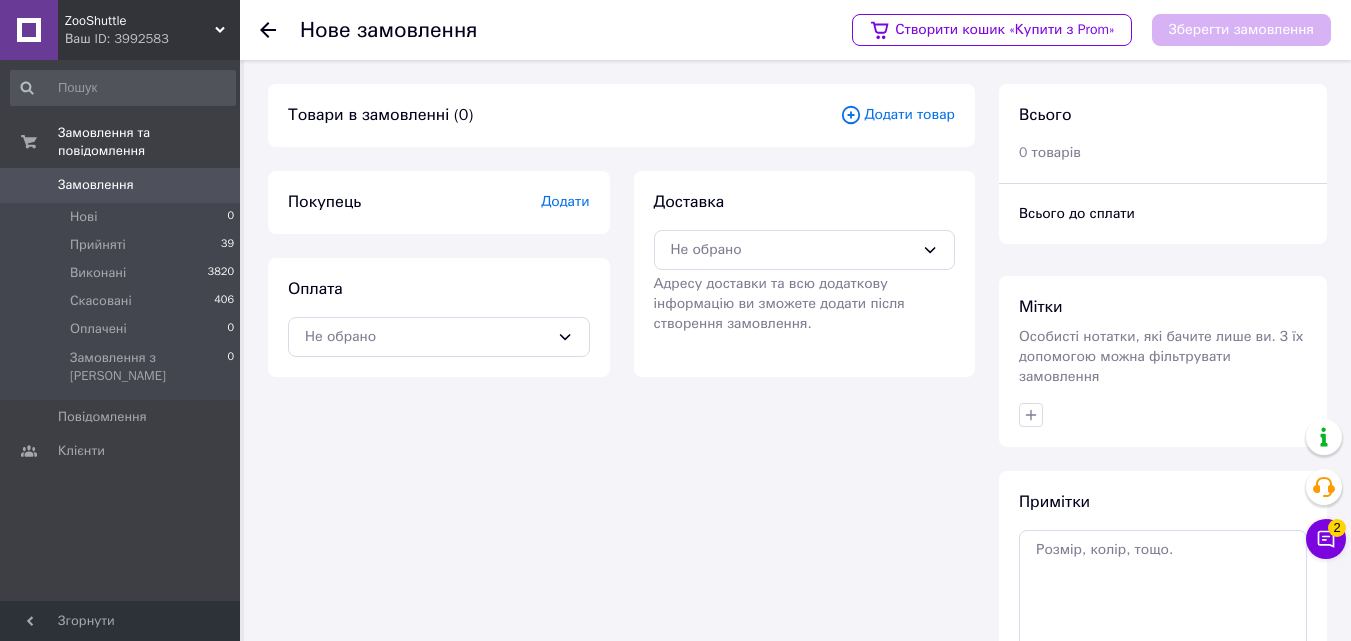 click 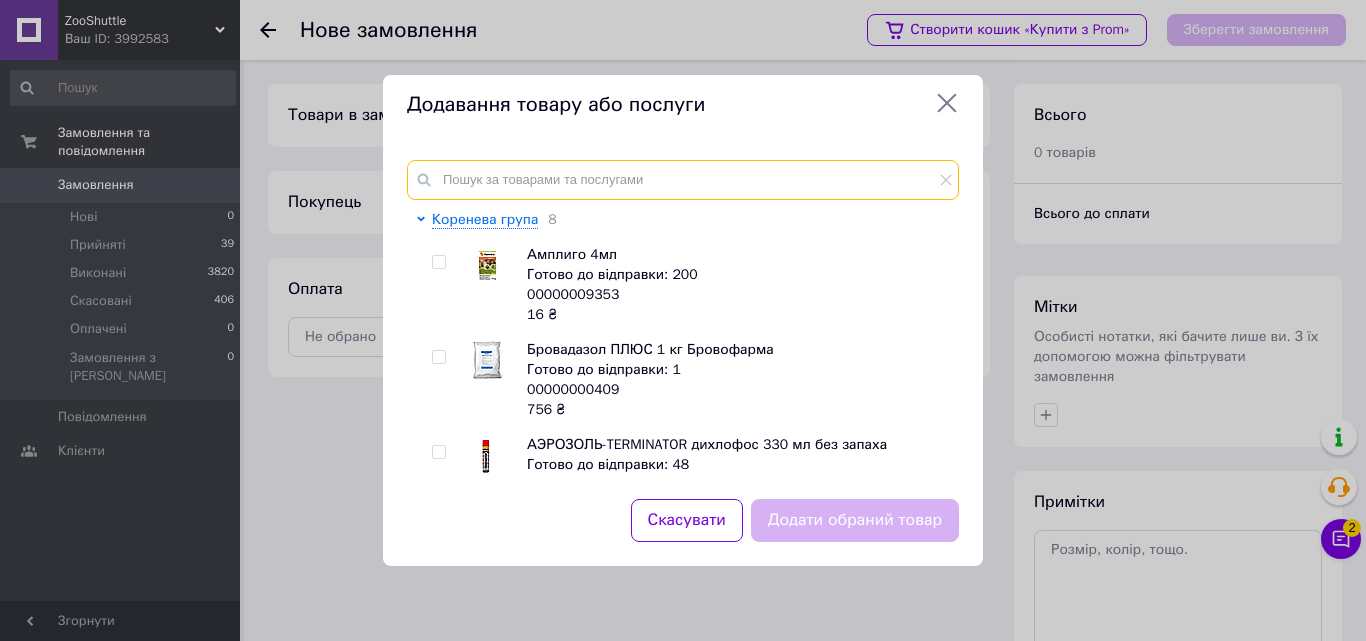 click at bounding box center [683, 180] 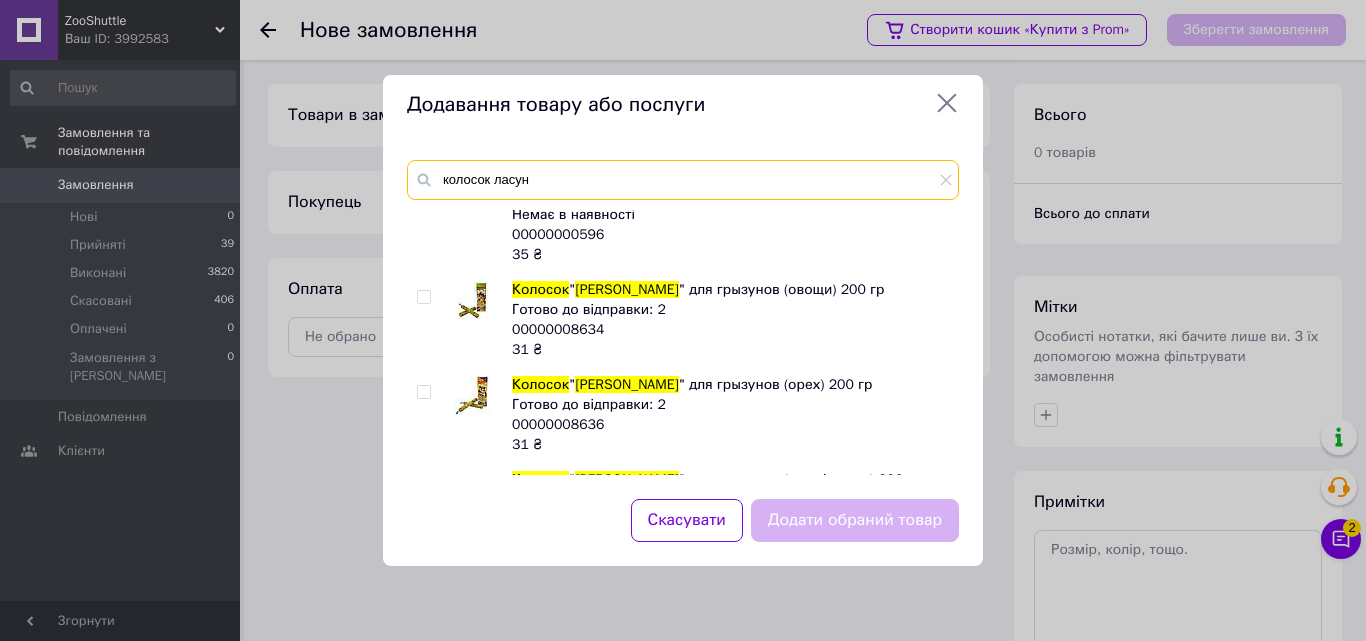 scroll, scrollTop: 5, scrollLeft: 0, axis: vertical 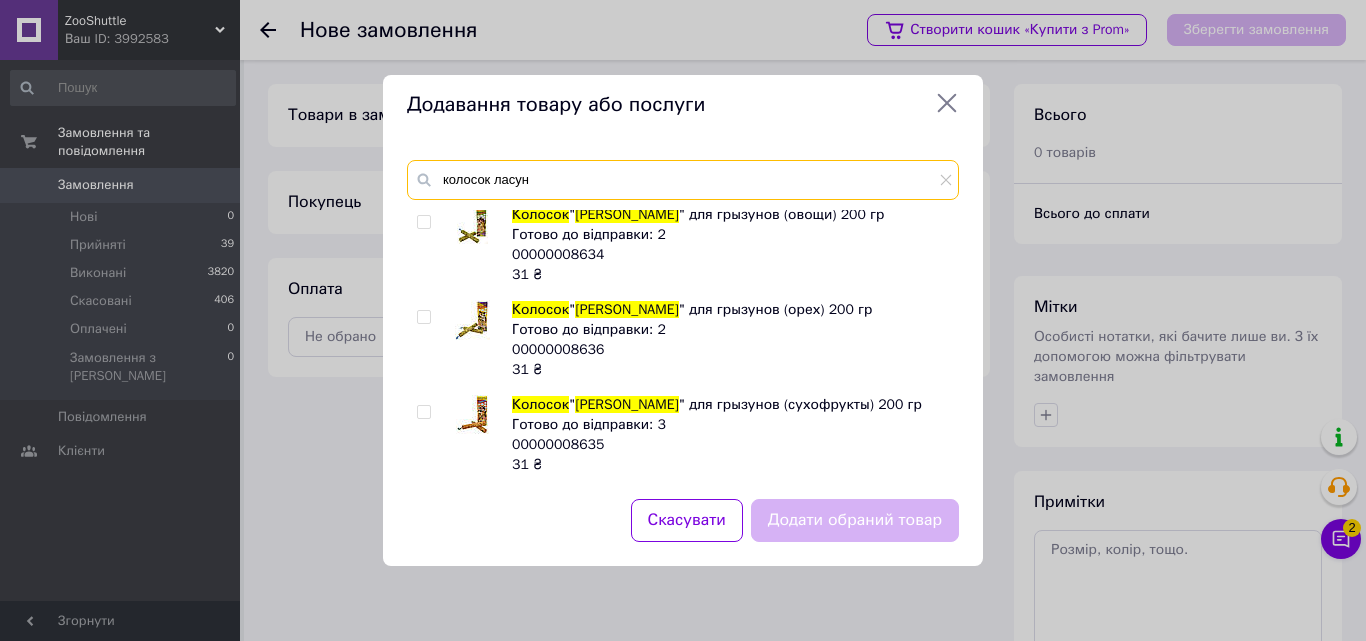 drag, startPoint x: 542, startPoint y: 180, endPoint x: 489, endPoint y: 177, distance: 53.08484 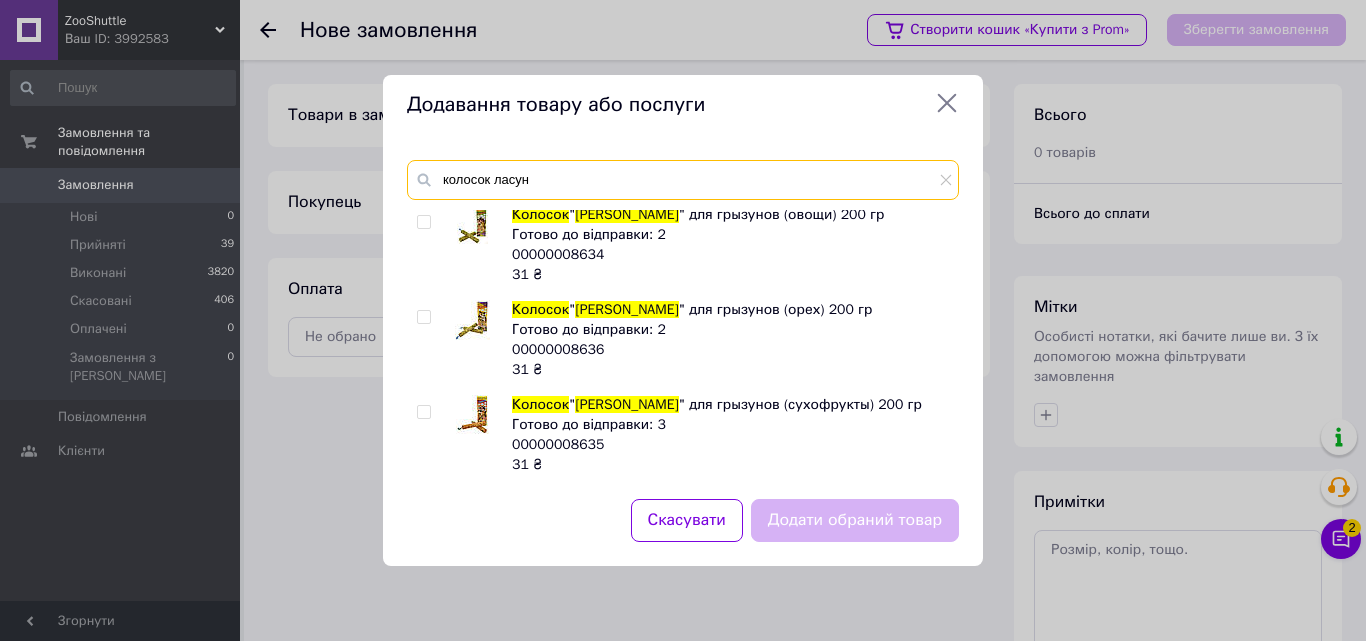 click on "колосок ласун" at bounding box center [683, 180] 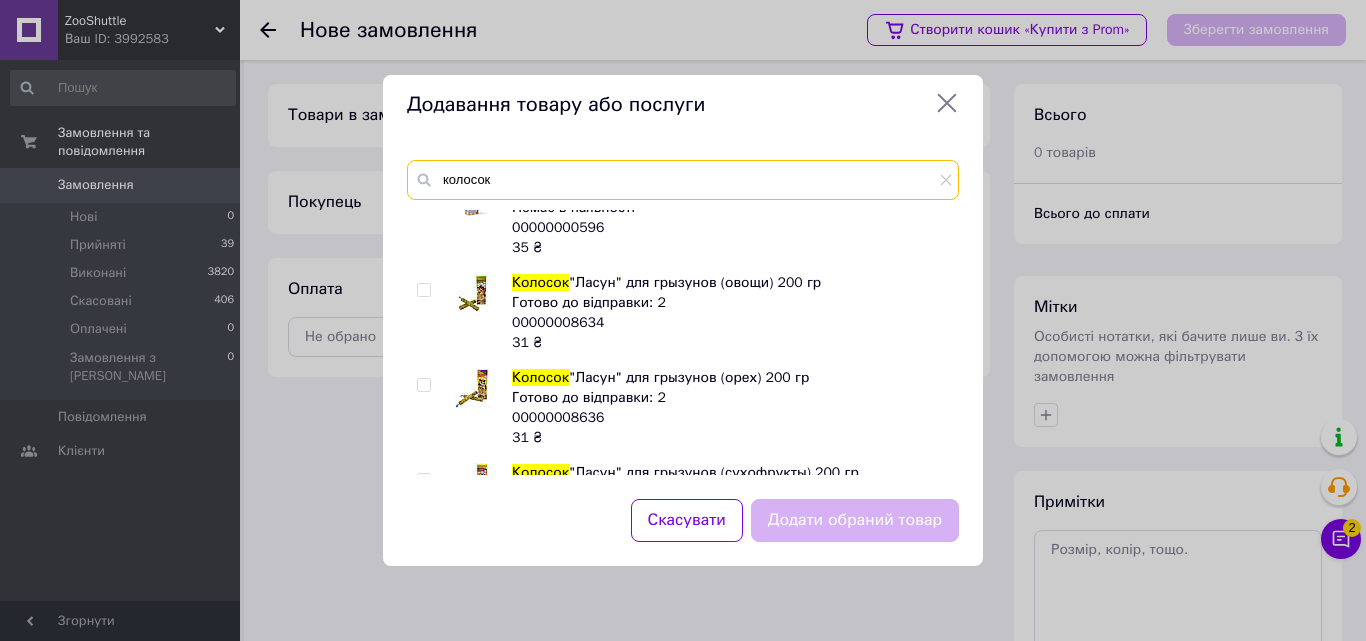 scroll, scrollTop: 0, scrollLeft: 0, axis: both 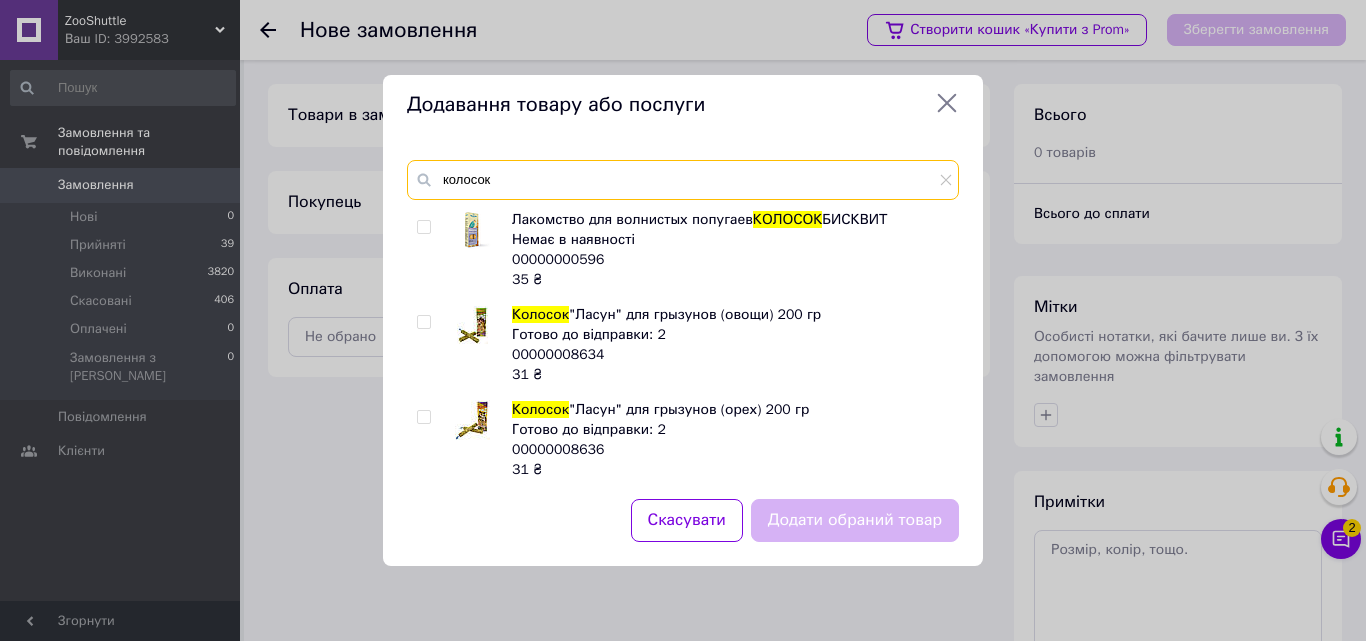 drag, startPoint x: 492, startPoint y: 181, endPoint x: 438, endPoint y: 174, distance: 54.451813 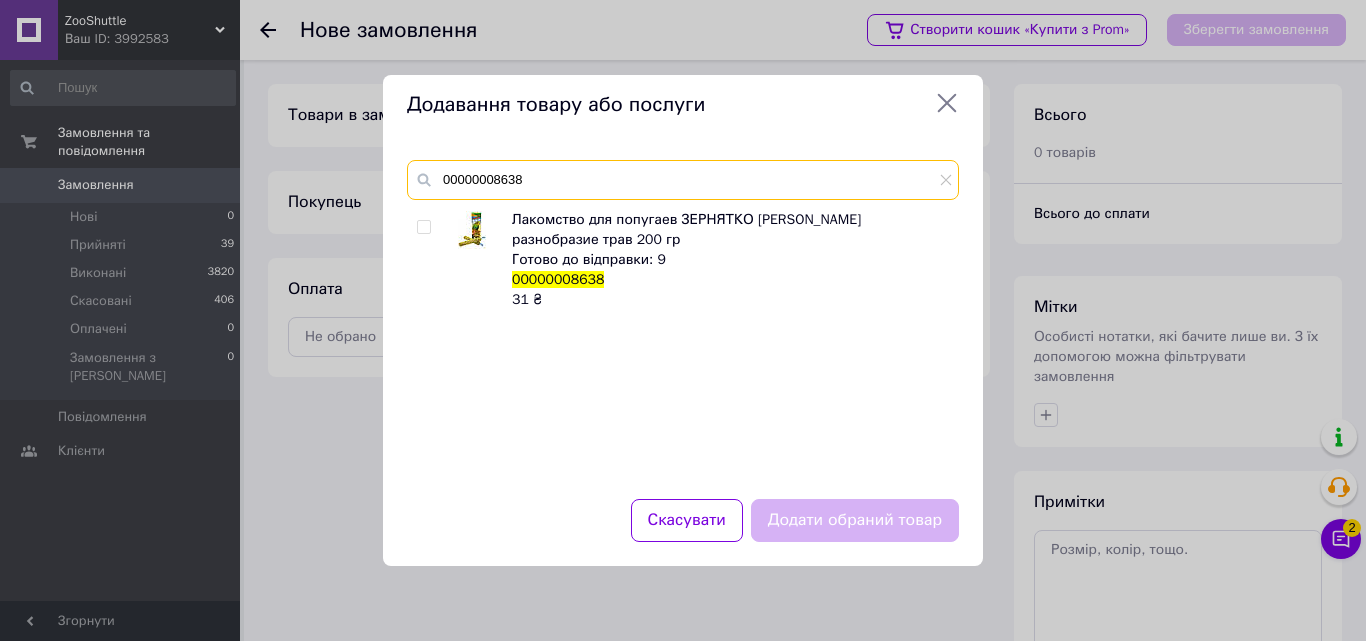 drag, startPoint x: 530, startPoint y: 174, endPoint x: 444, endPoint y: 169, distance: 86.145226 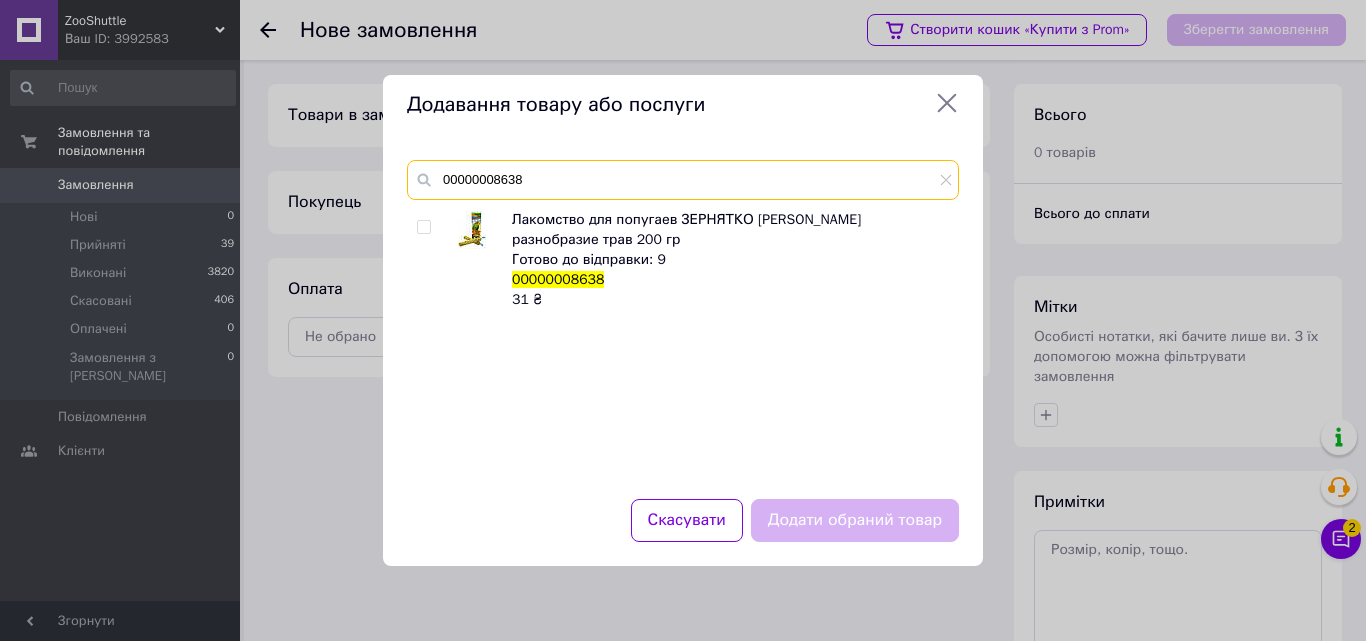 click on "00000008638" at bounding box center (683, 180) 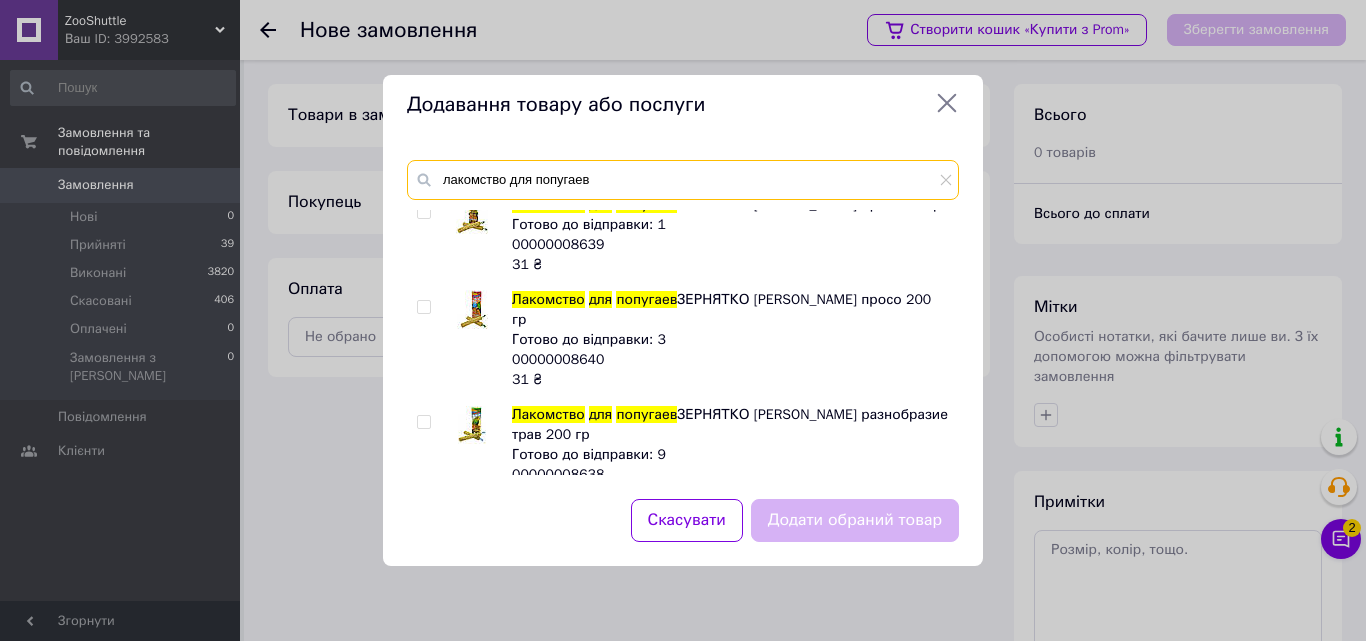 scroll, scrollTop: 210, scrollLeft: 0, axis: vertical 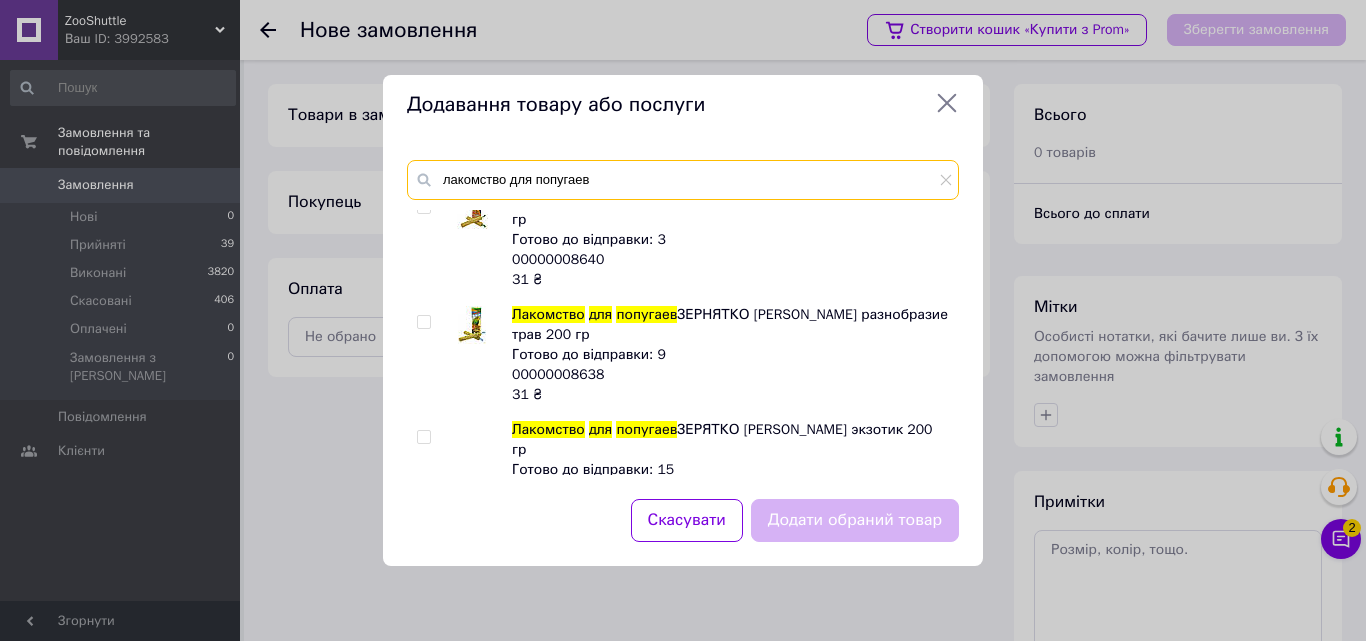type on "лакомство для попугаев" 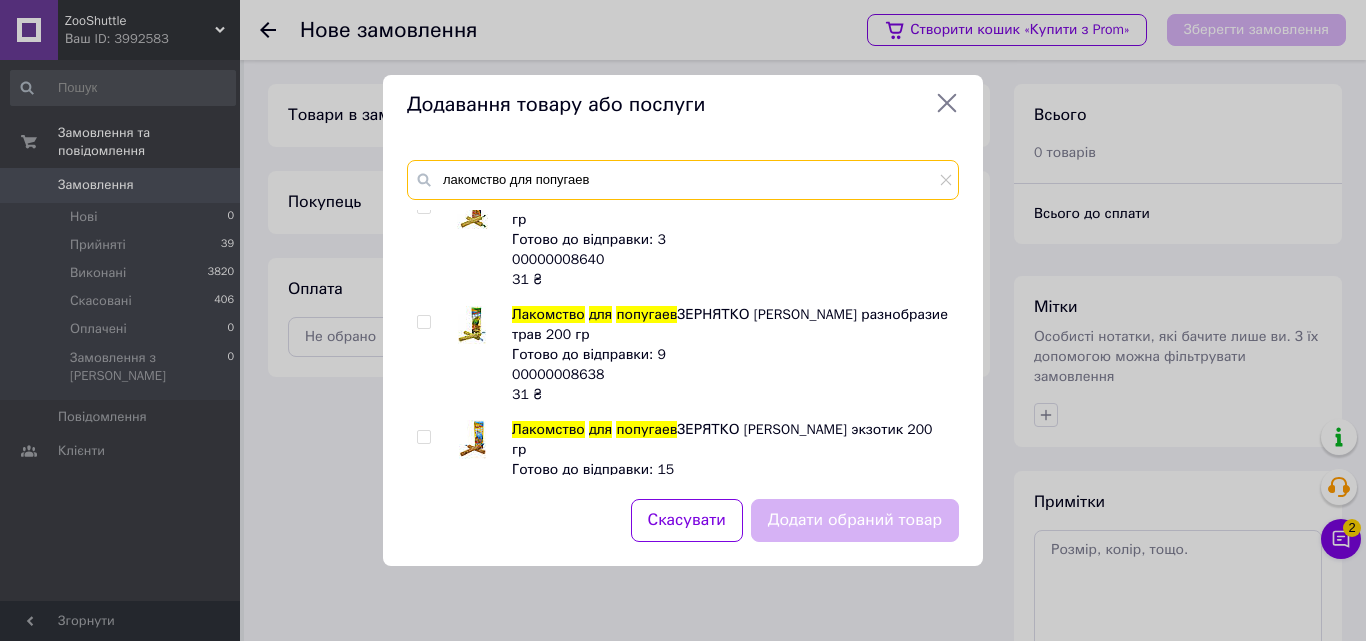 scroll, scrollTop: 310, scrollLeft: 0, axis: vertical 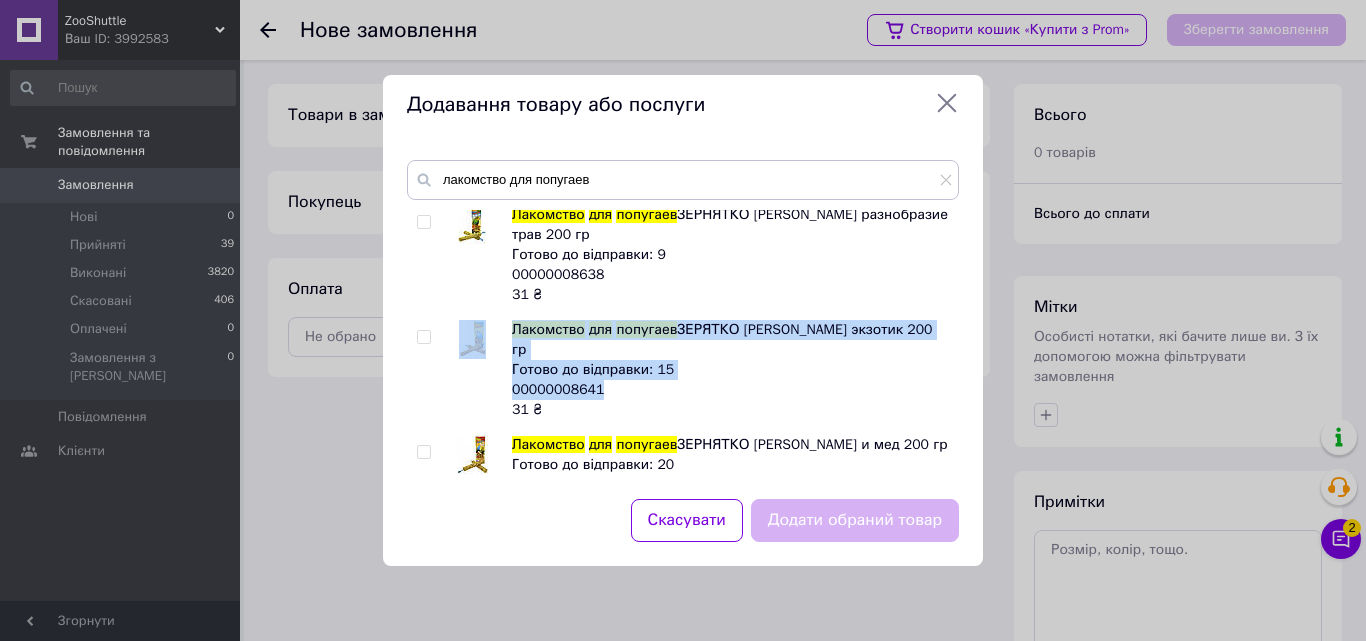 drag, startPoint x: 595, startPoint y: 349, endPoint x: 525, endPoint y: 355, distance: 70.256676 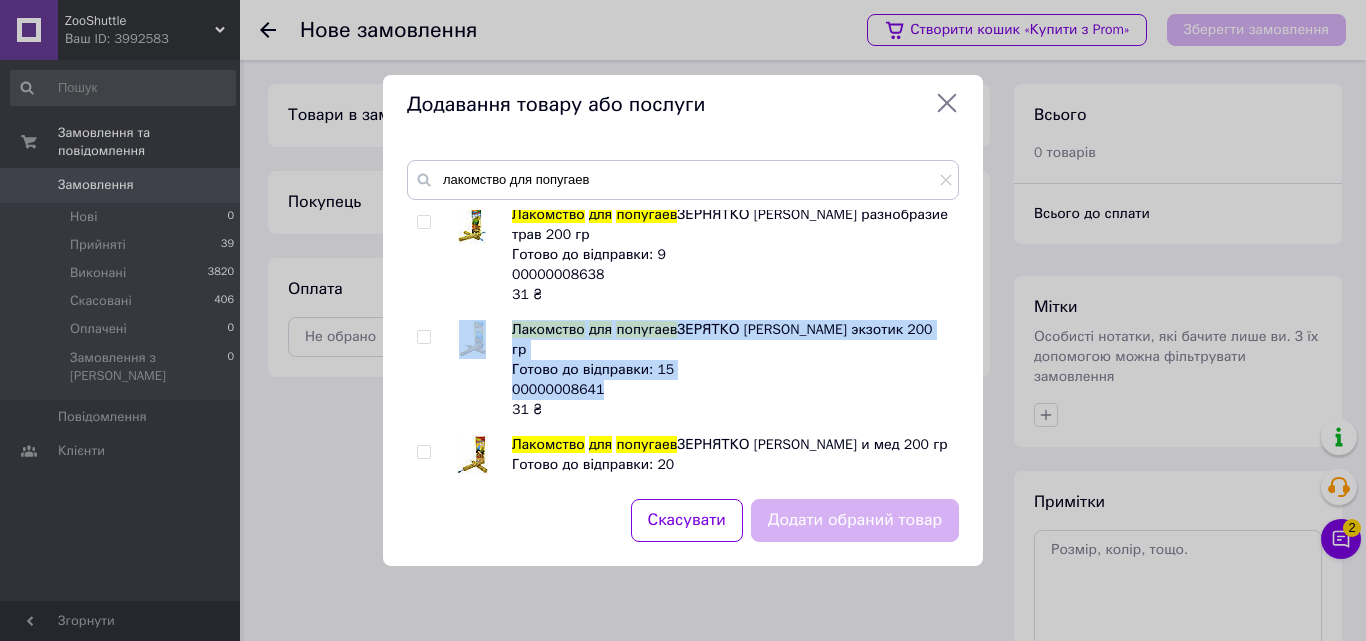 click on "00000008641" at bounding box center (558, 389) 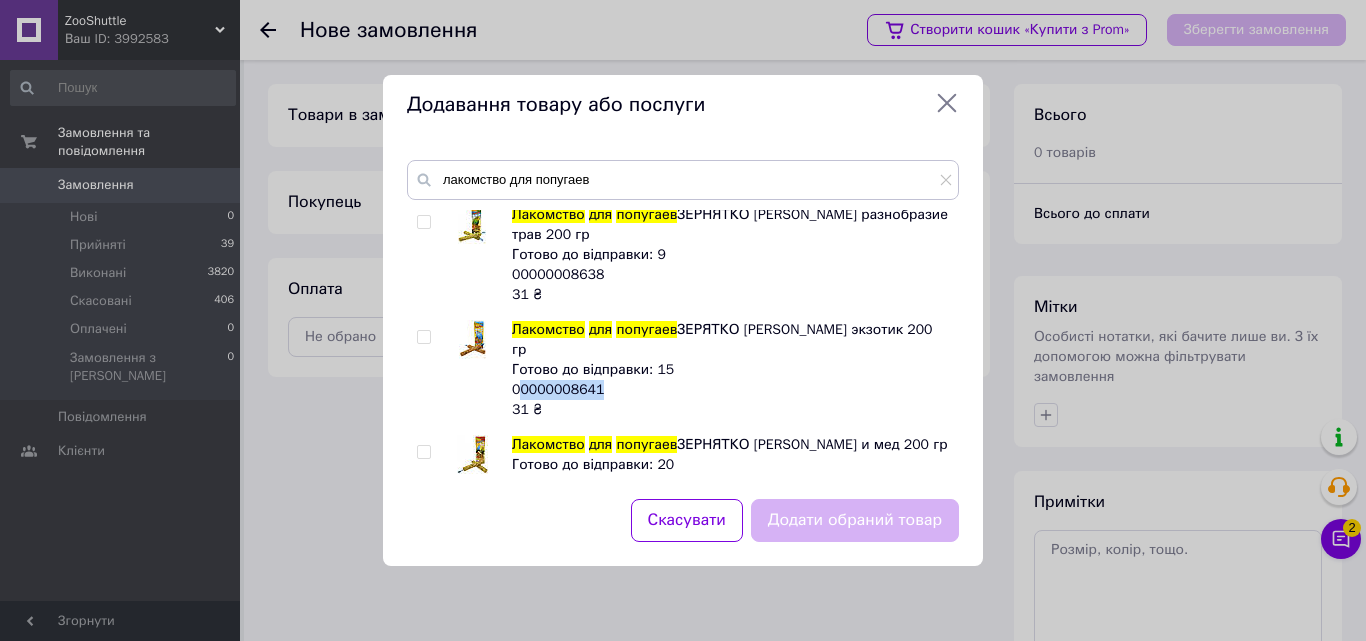 copy on "0000008641" 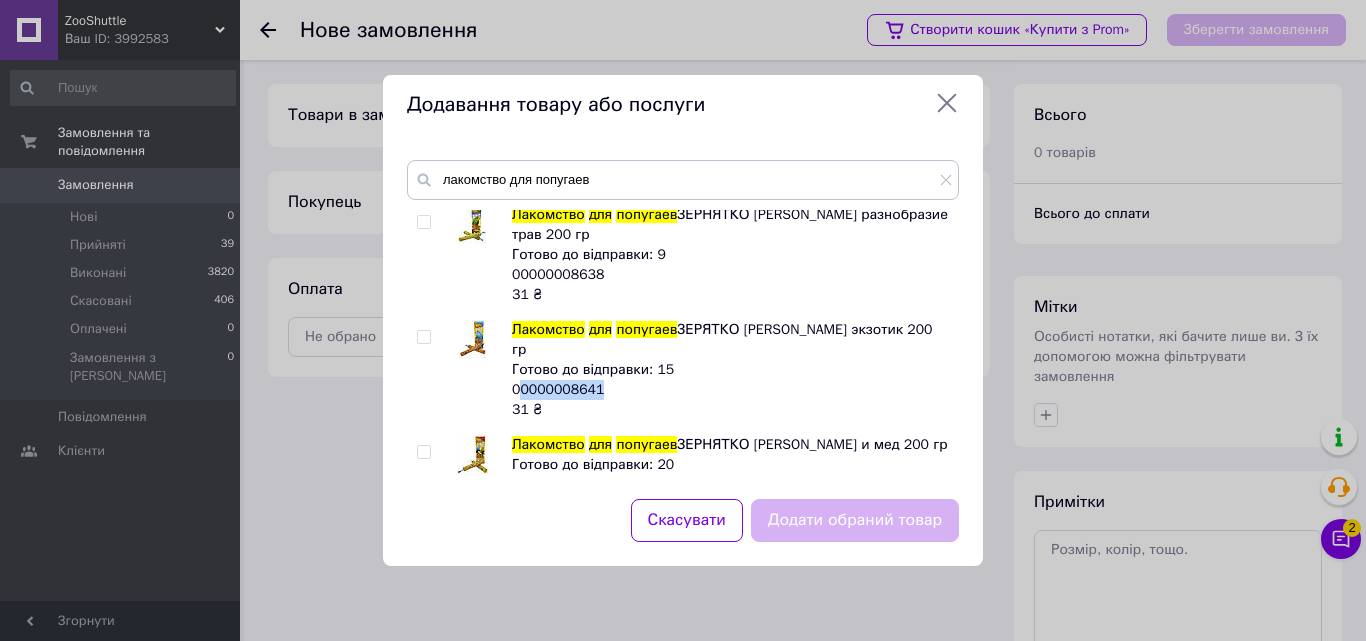 click on "Додавання товару або послуги" at bounding box center [683, 105] 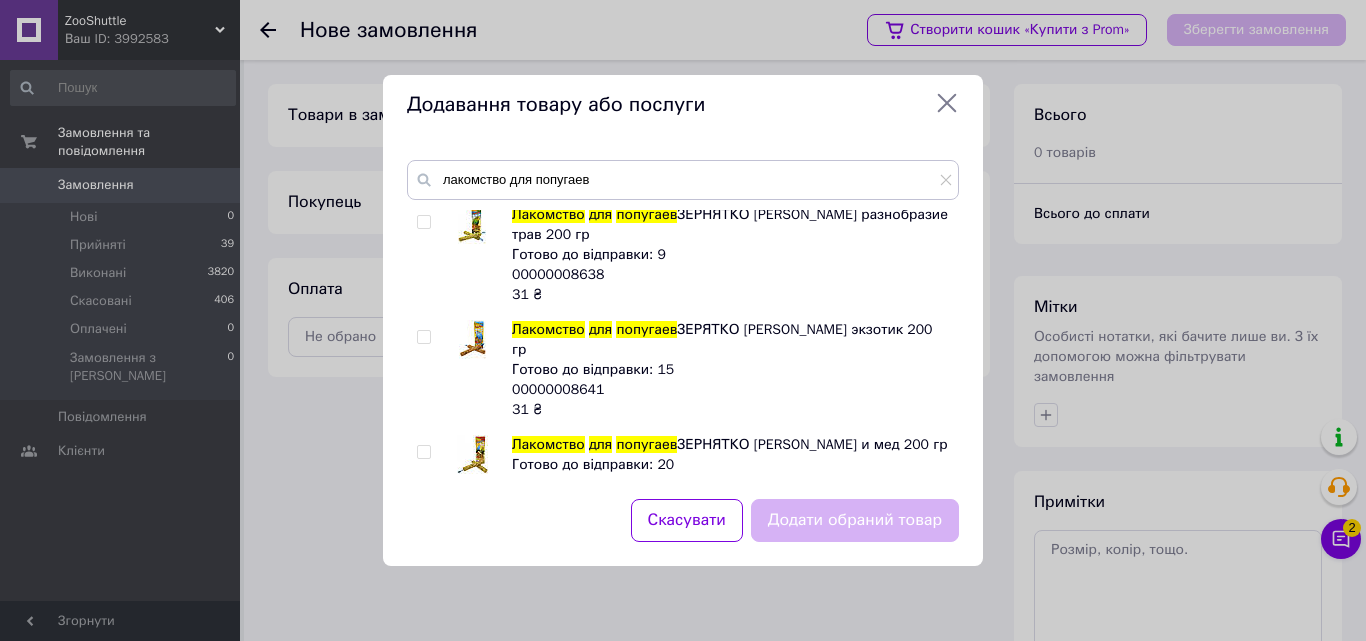 drag, startPoint x: 951, startPoint y: 101, endPoint x: 931, endPoint y: 160, distance: 62.297672 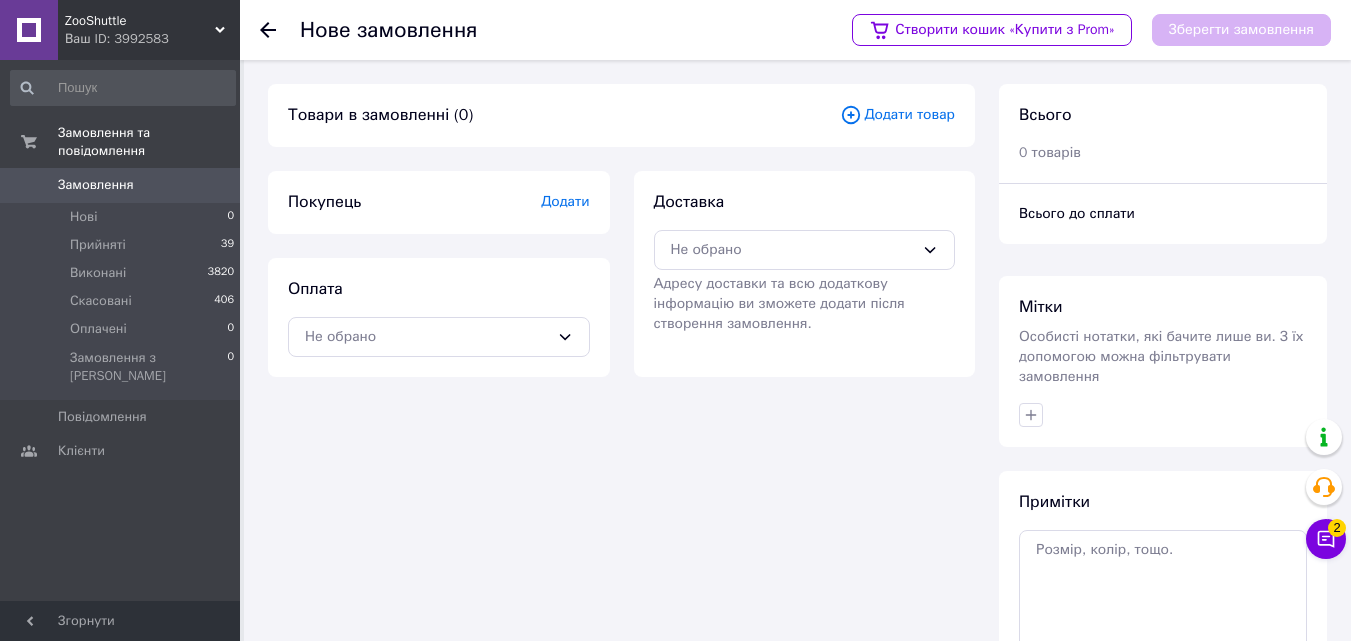 click on "Замовлення" at bounding box center (96, 185) 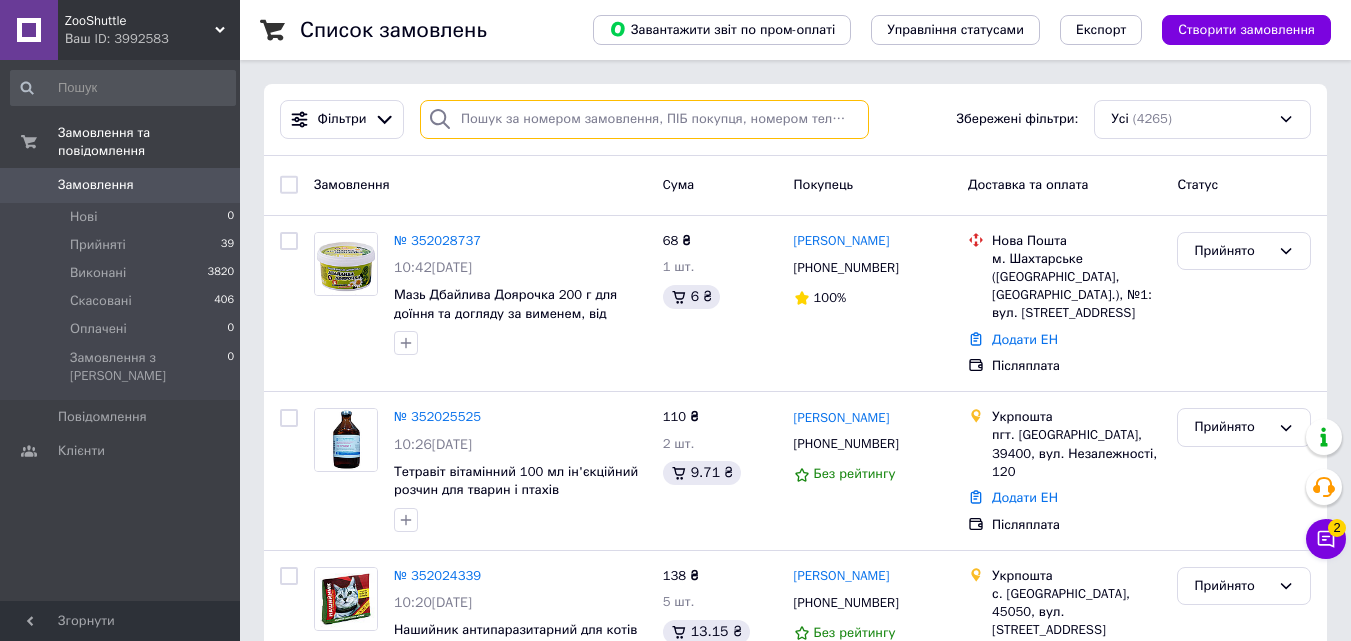 click at bounding box center [644, 119] 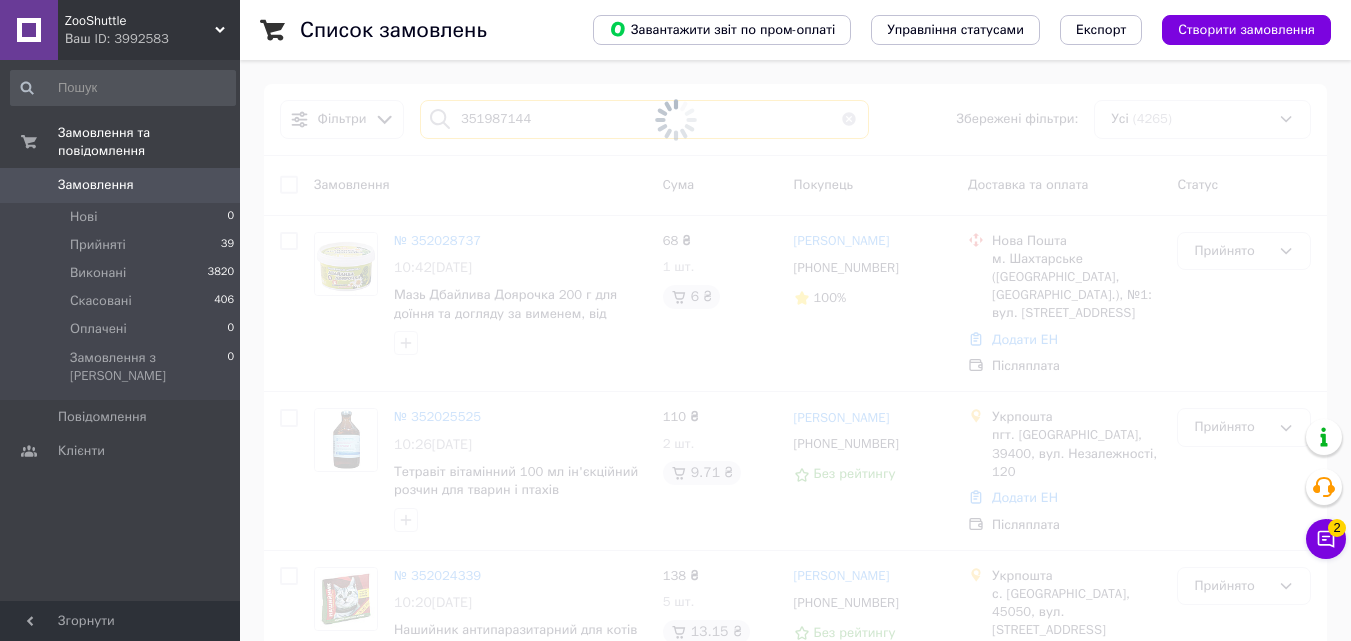 type on "351987144" 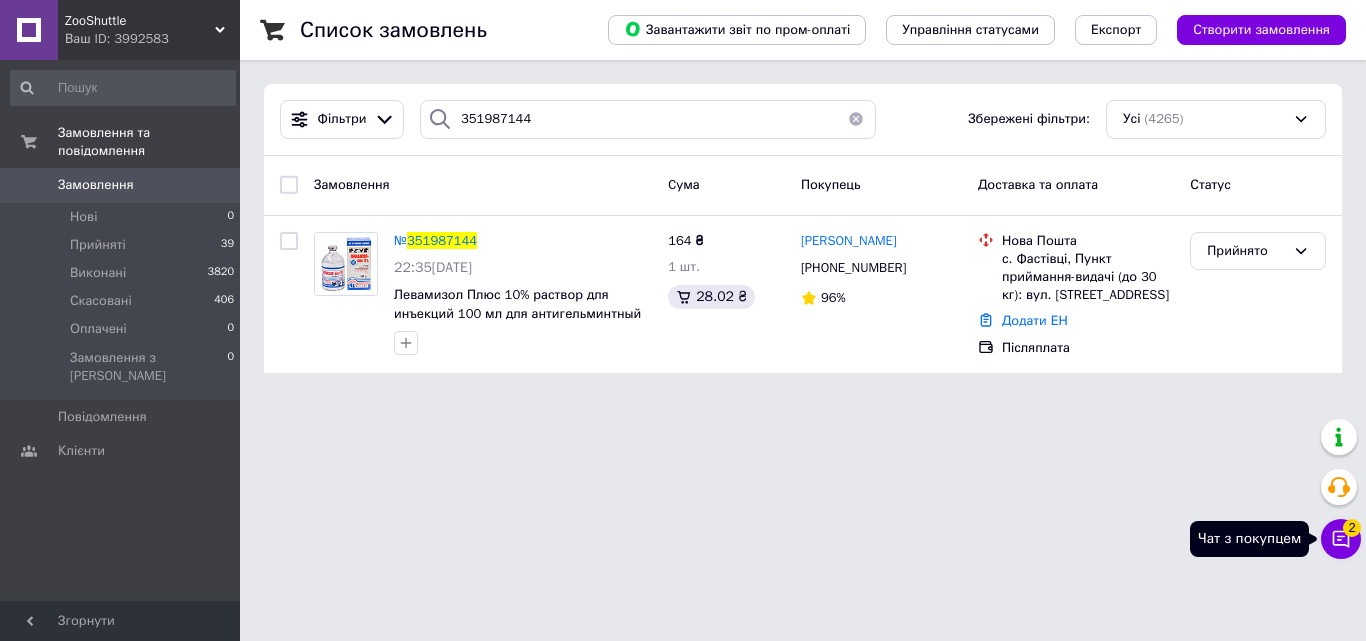 click 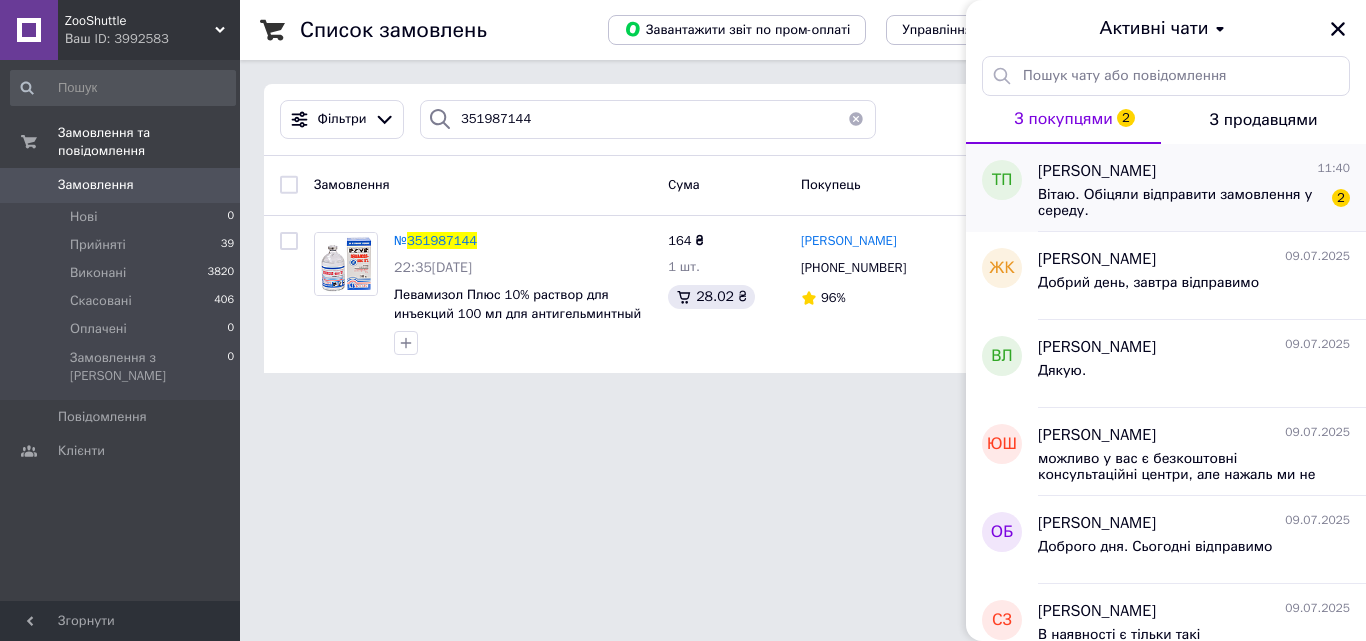 click on "Вітаю. Обіцяли відправити замовлення у середу." at bounding box center [1180, 203] 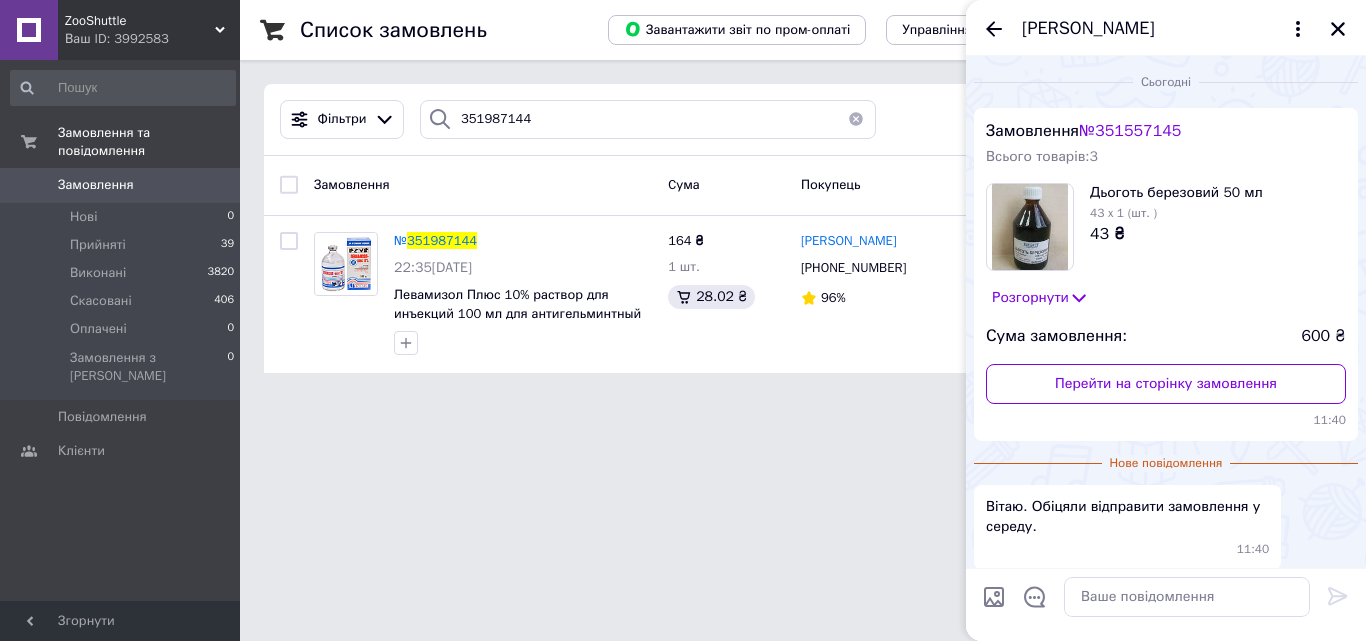 scroll, scrollTop: 83, scrollLeft: 0, axis: vertical 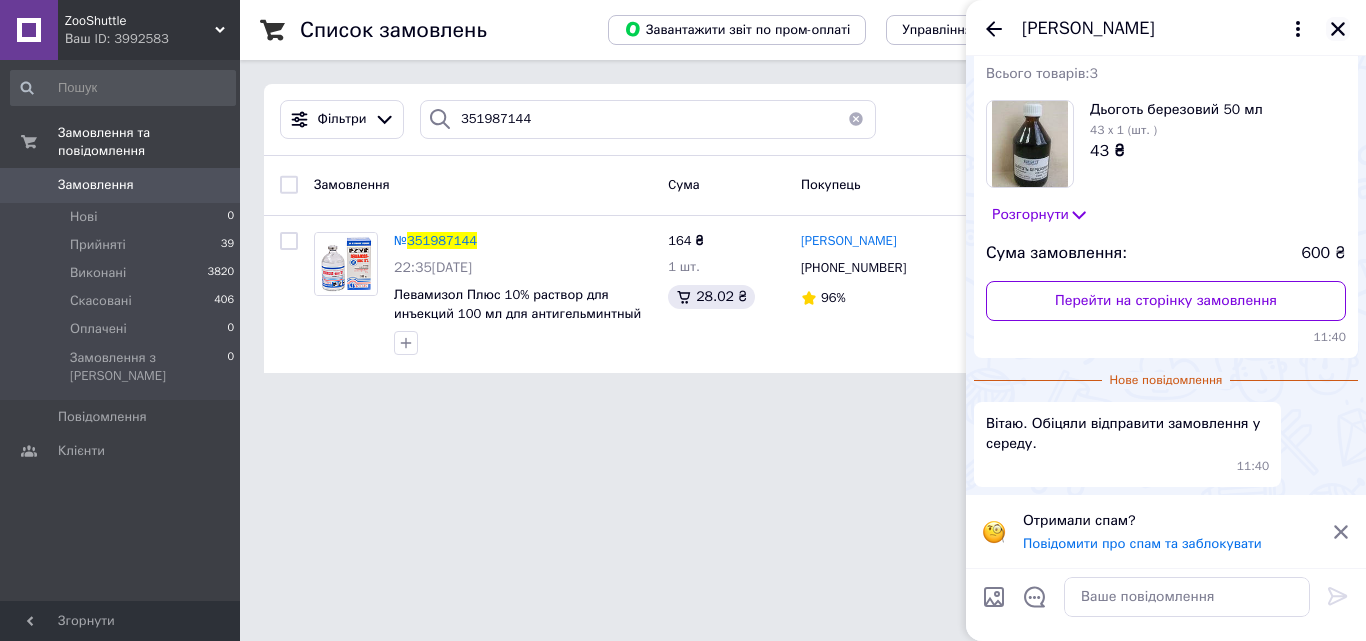 click 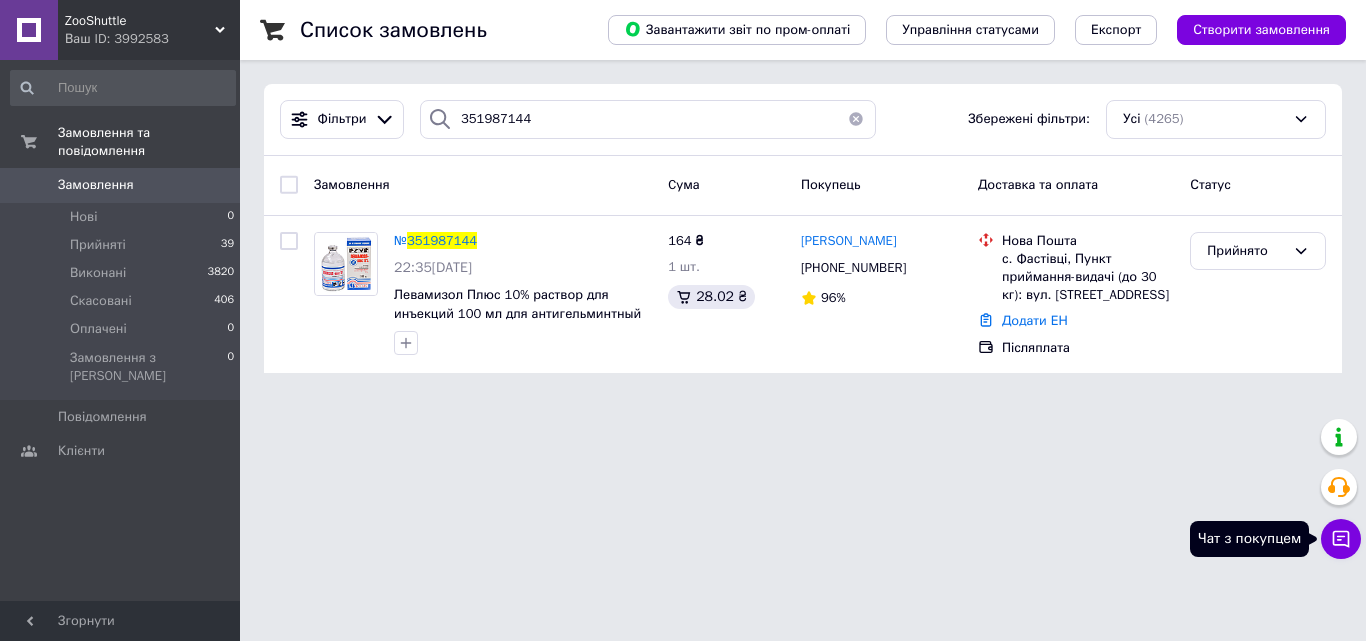 click on "ZooShuttle Ваш ID: 3992583 Сайт ZooShuttle Кабінет покупця Перевірити стан системи Сторінка на порталі ТОРГОВО-ПРОИЗВОДСТВЕННАЯ КОМПАНИЯ "ШАТТЛ... Автоаксессуары [PERSON_NAME] та повідомлення Замовлення 0 Нові 0 Прийняті 39 Виконані 3820 Скасовані 406 Оплачені 0 Замовлення з Розетки 0 Повідомлення 0 Клієнти Згорнути
Список замовлень   Завантажити звіт по пром-оплаті Управління статусами Експорт Створити замовлення Фільтри 351987144 Збережені фільтри: Усі (4265) Замовлення Cума Покупець Доставка та оплата" at bounding box center [683, 198] 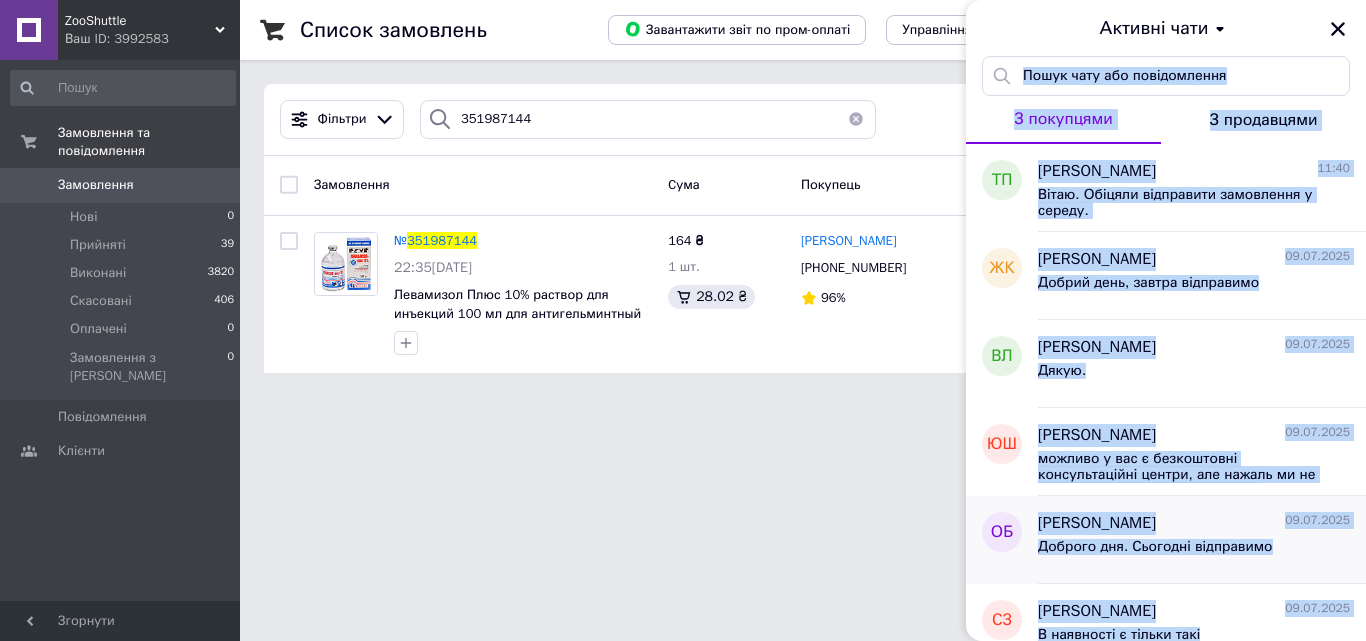 click on "ОБ" at bounding box center (1002, 540) 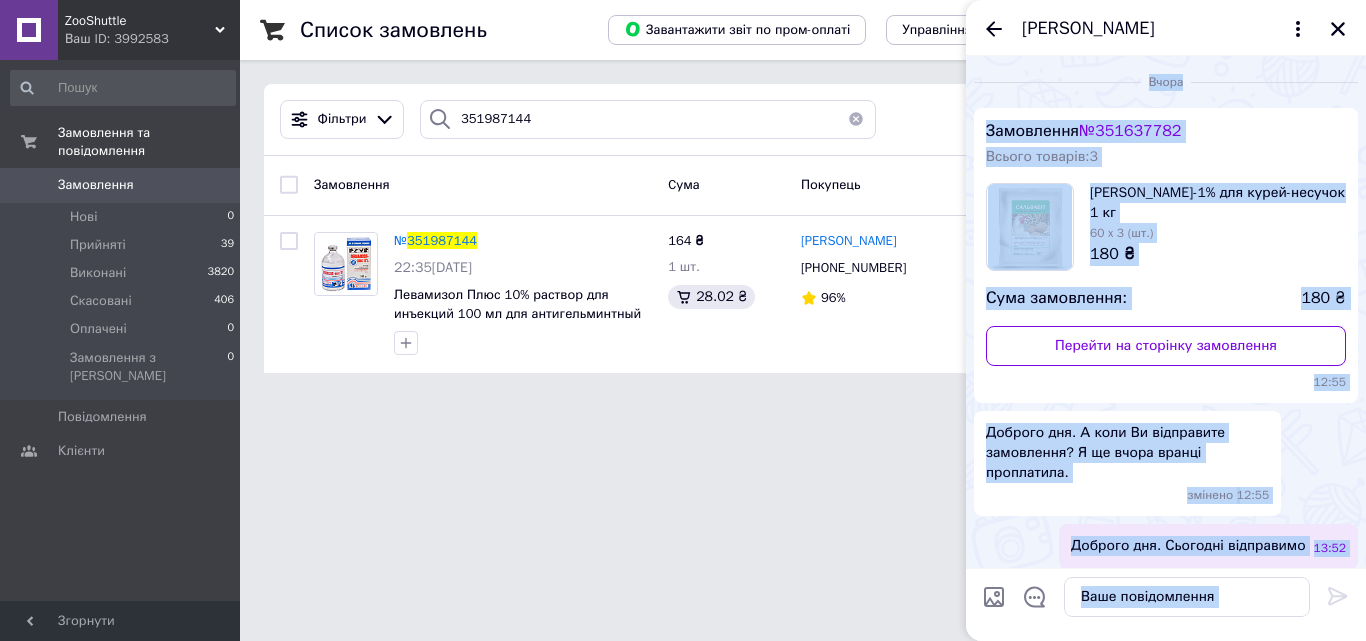 scroll, scrollTop: 9, scrollLeft: 0, axis: vertical 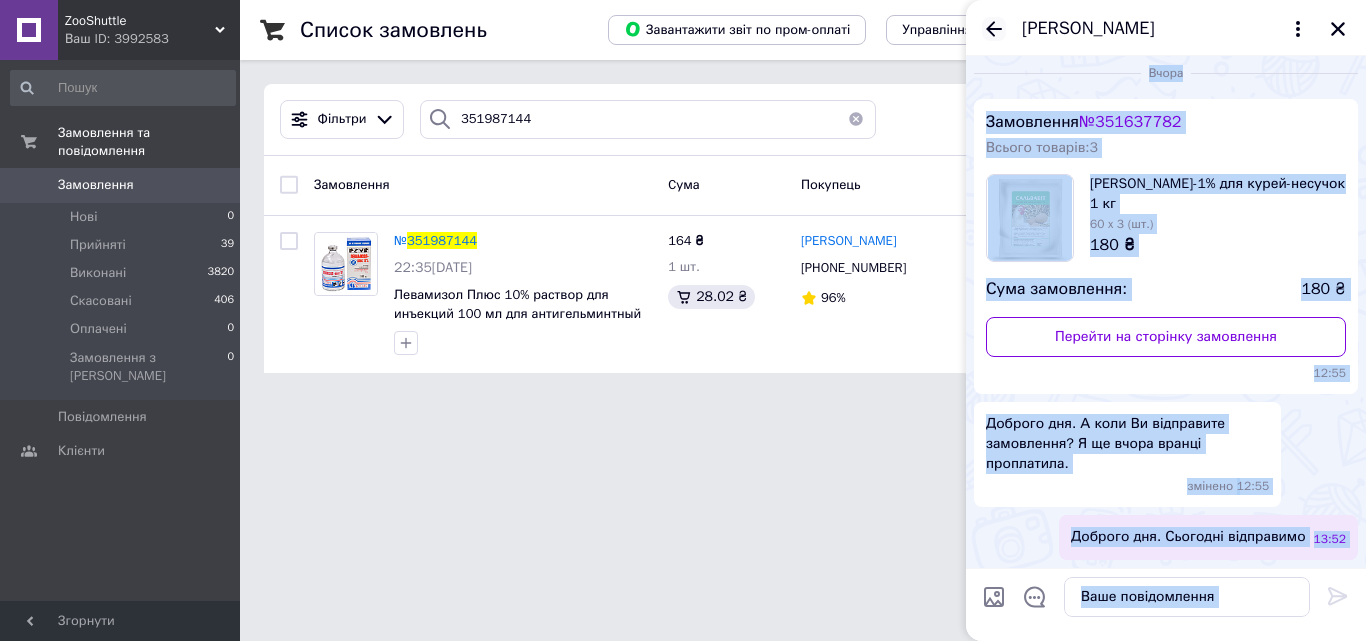 click on "[PERSON_NAME]" at bounding box center [1166, 28] 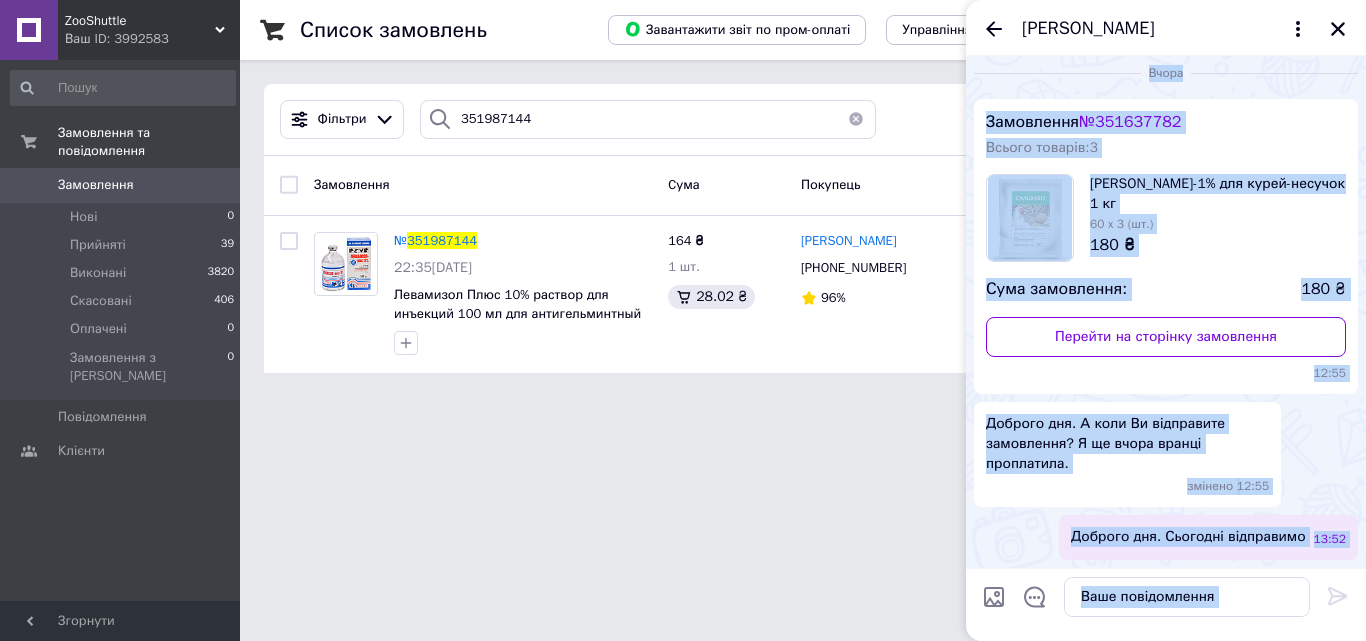 click 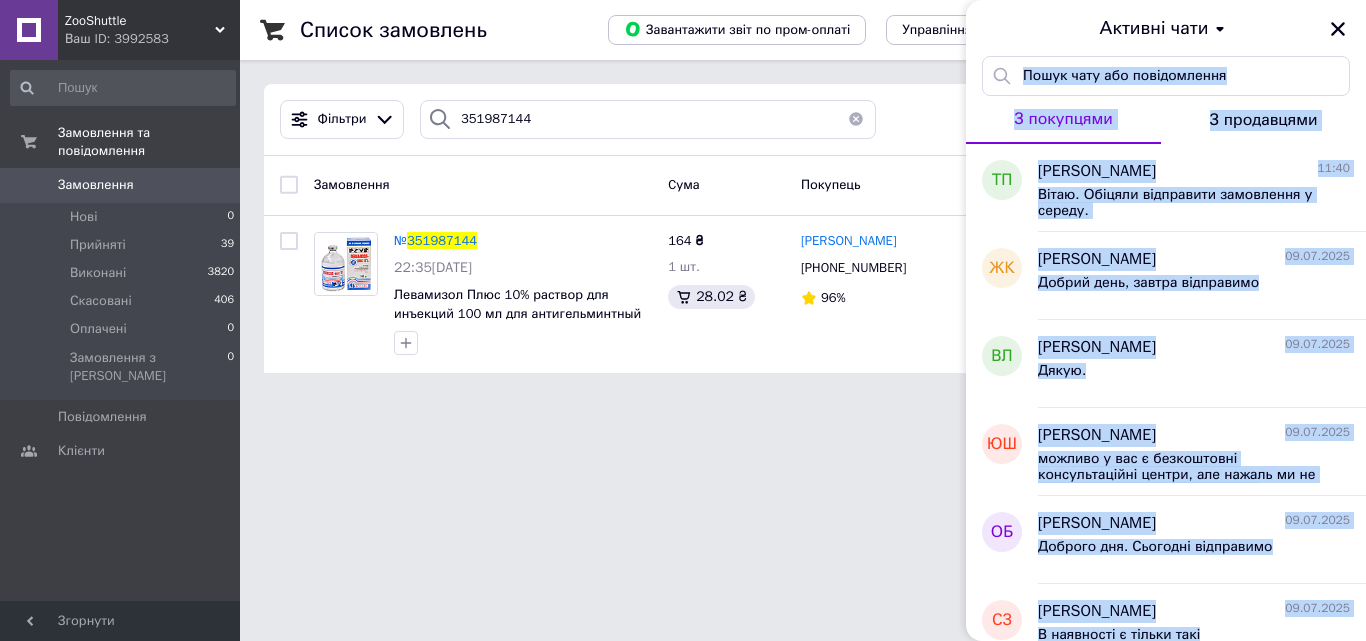 click on "З продавцями" at bounding box center (1263, 120) 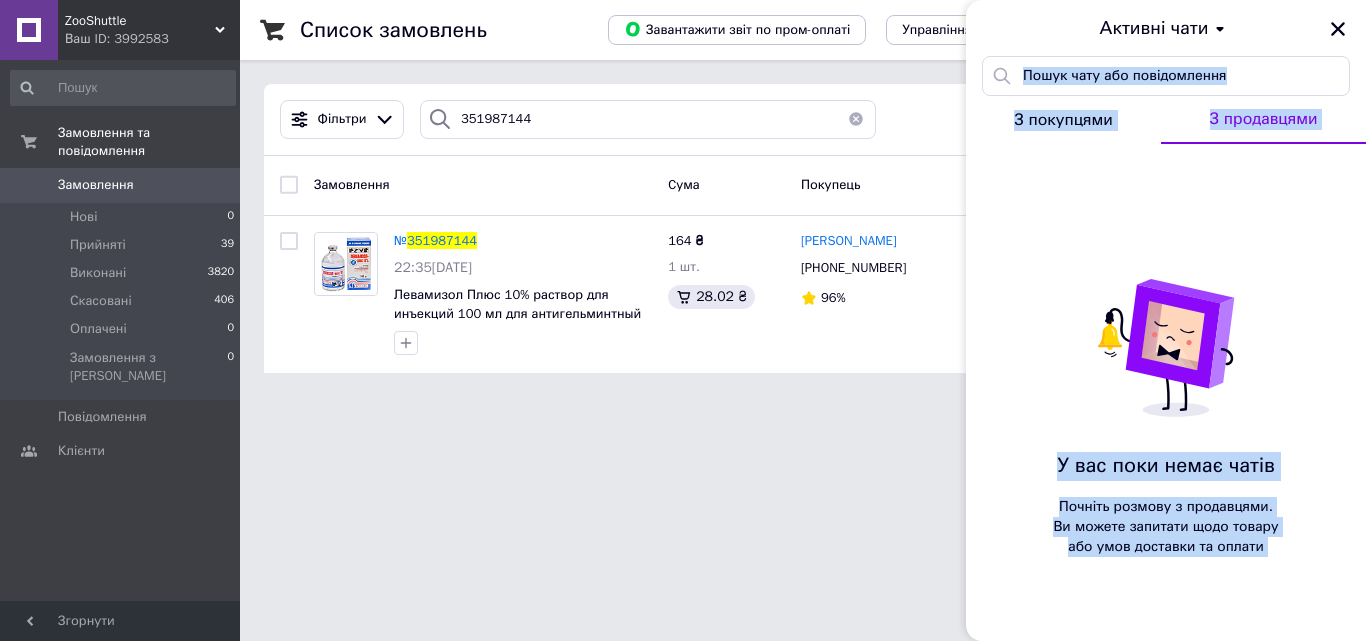 click on "З покупцями" at bounding box center [1063, 120] 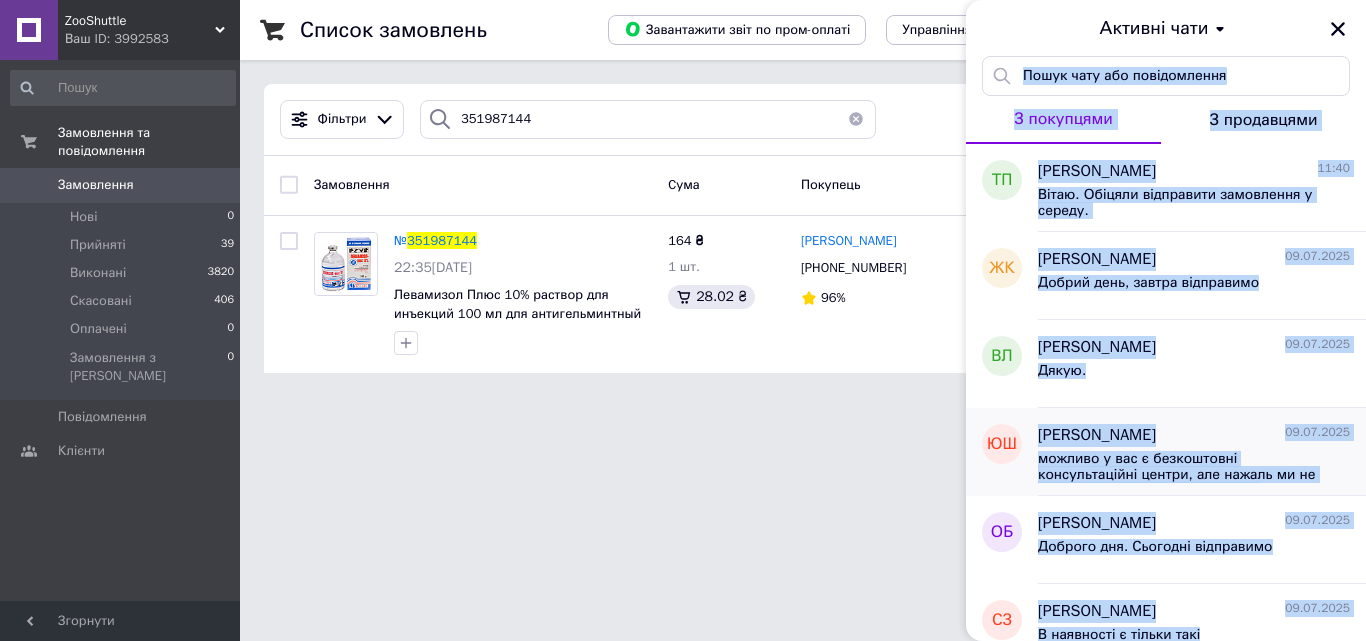 click on "[PERSON_NAME] [DATE] можливо у вас є безкоштовні консультаційні центри, але нажаль ми не можемо консультувати з питань захворювань" at bounding box center [1202, 452] 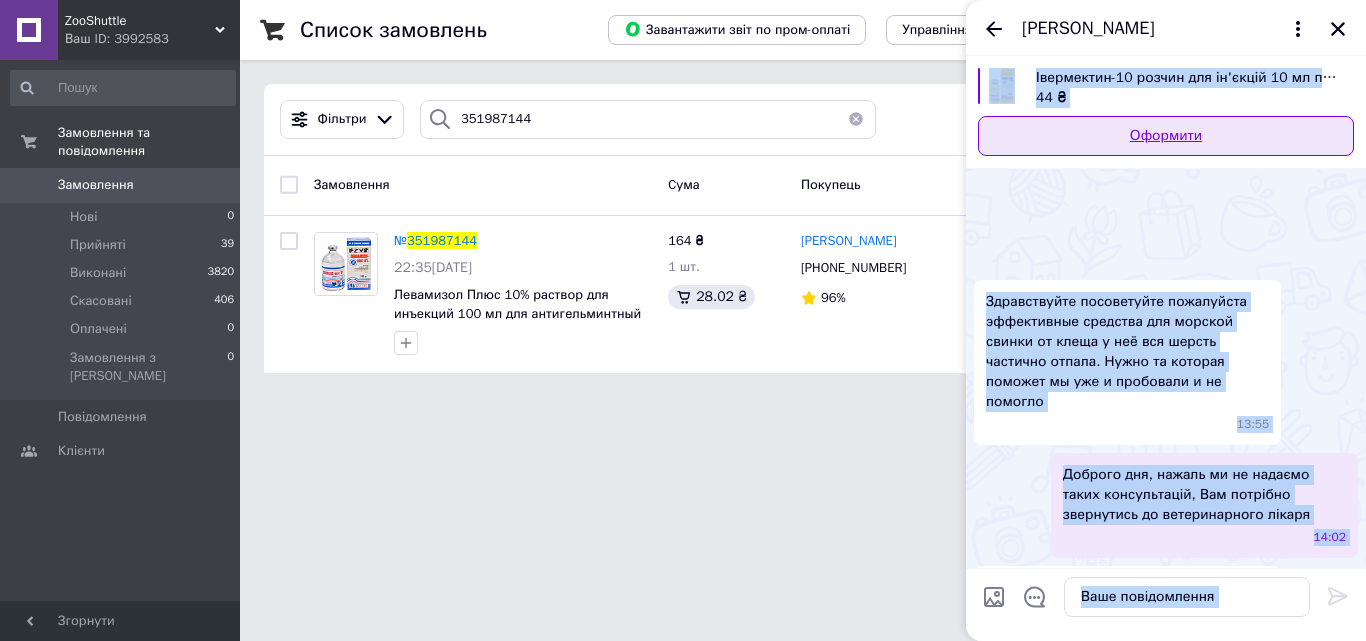 scroll, scrollTop: 245, scrollLeft: 0, axis: vertical 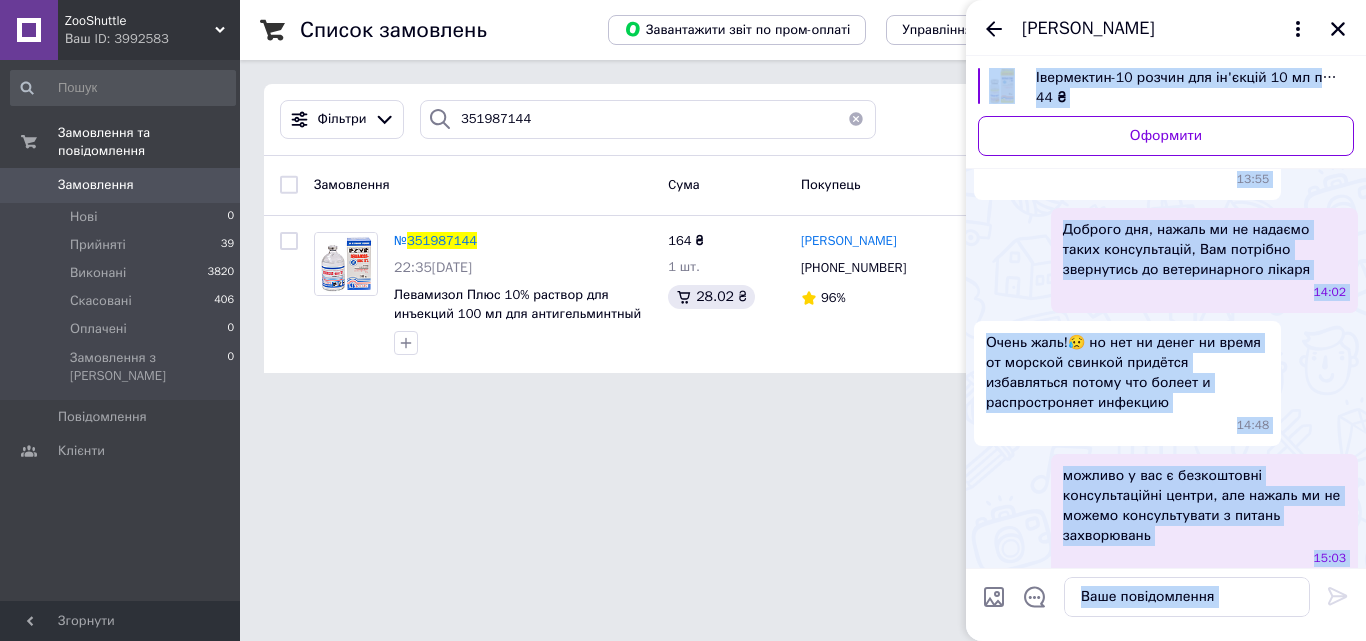 click 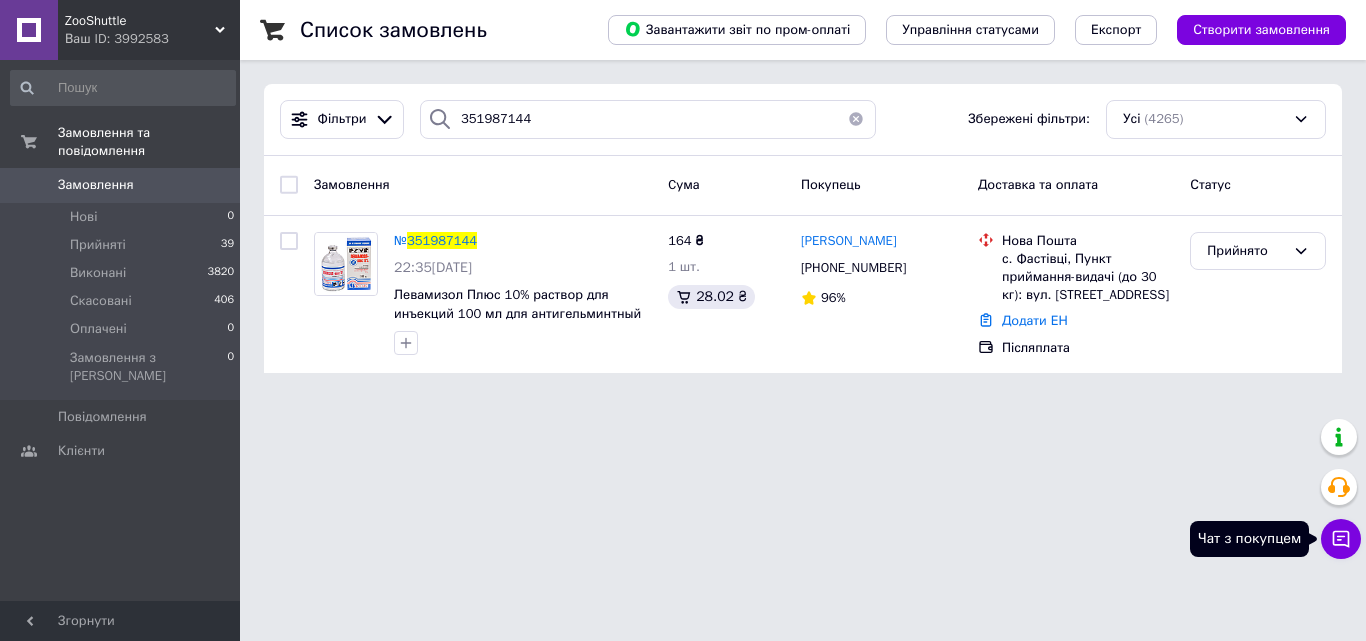 click 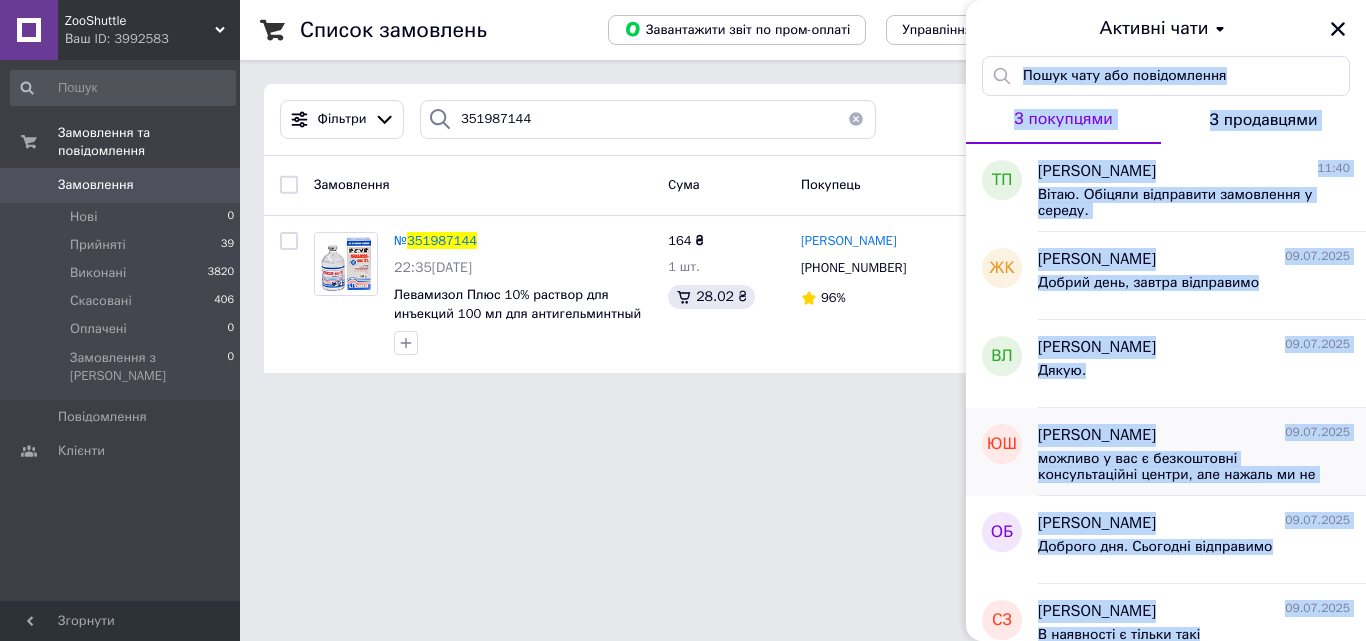 click on "можливо у вас є безкоштовні консультаційні центри, але нажаль ми не можемо консультувати з питань захворювань" at bounding box center (1180, 467) 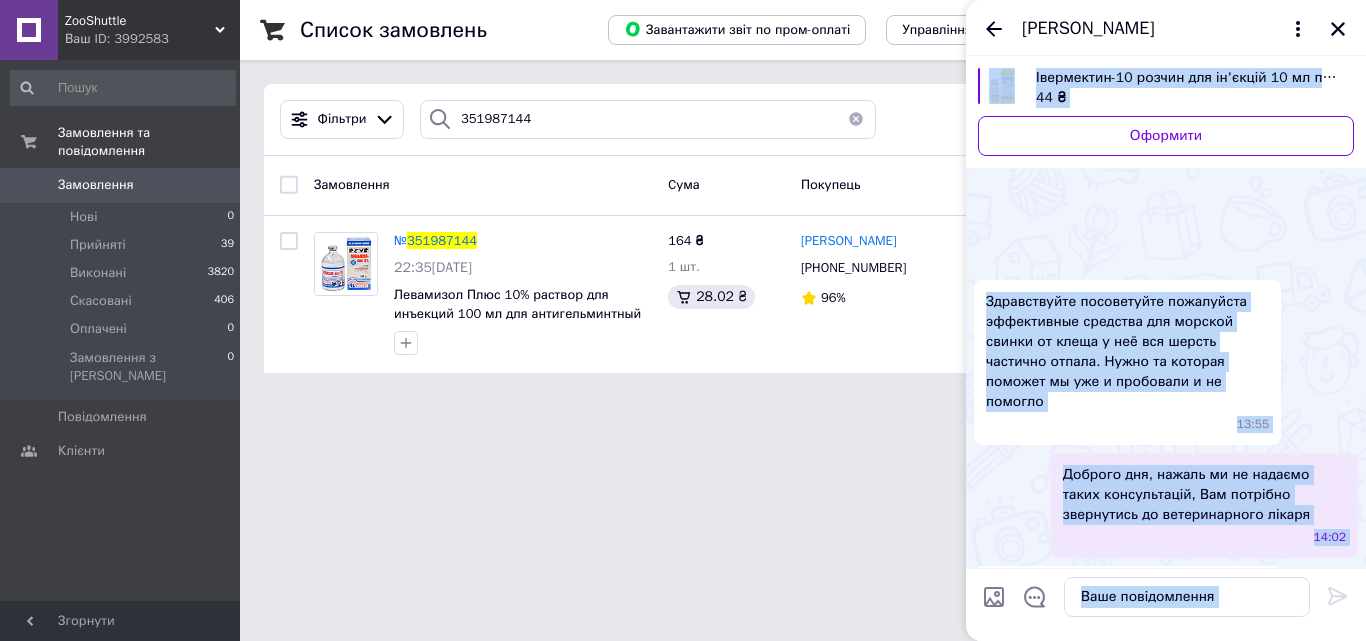 scroll, scrollTop: 245, scrollLeft: 0, axis: vertical 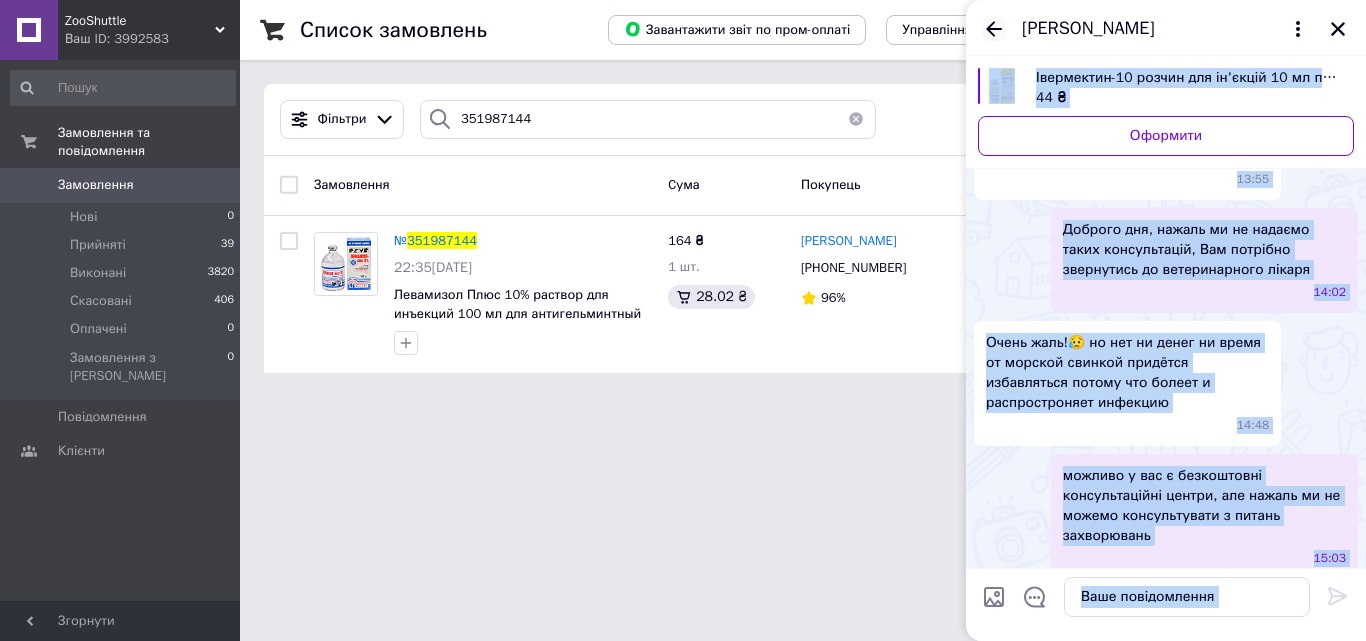 click 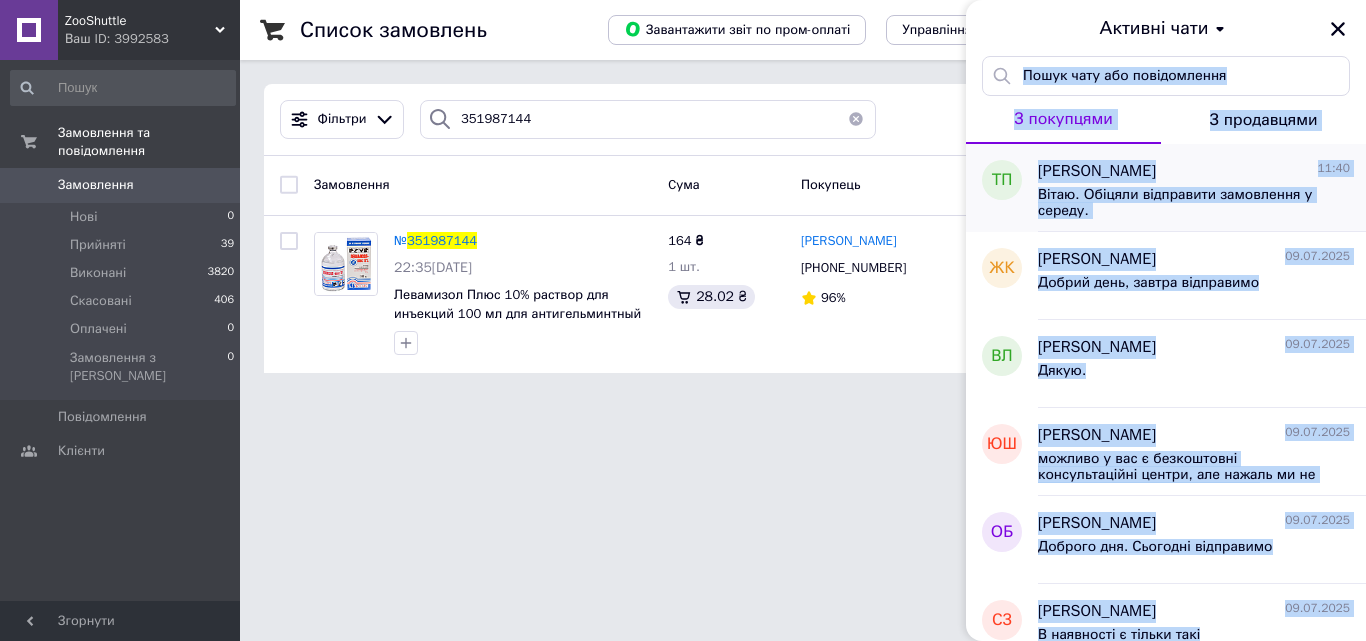 click on "Вітаю. Обіцяли відправити замовлення у середу." at bounding box center (1180, 203) 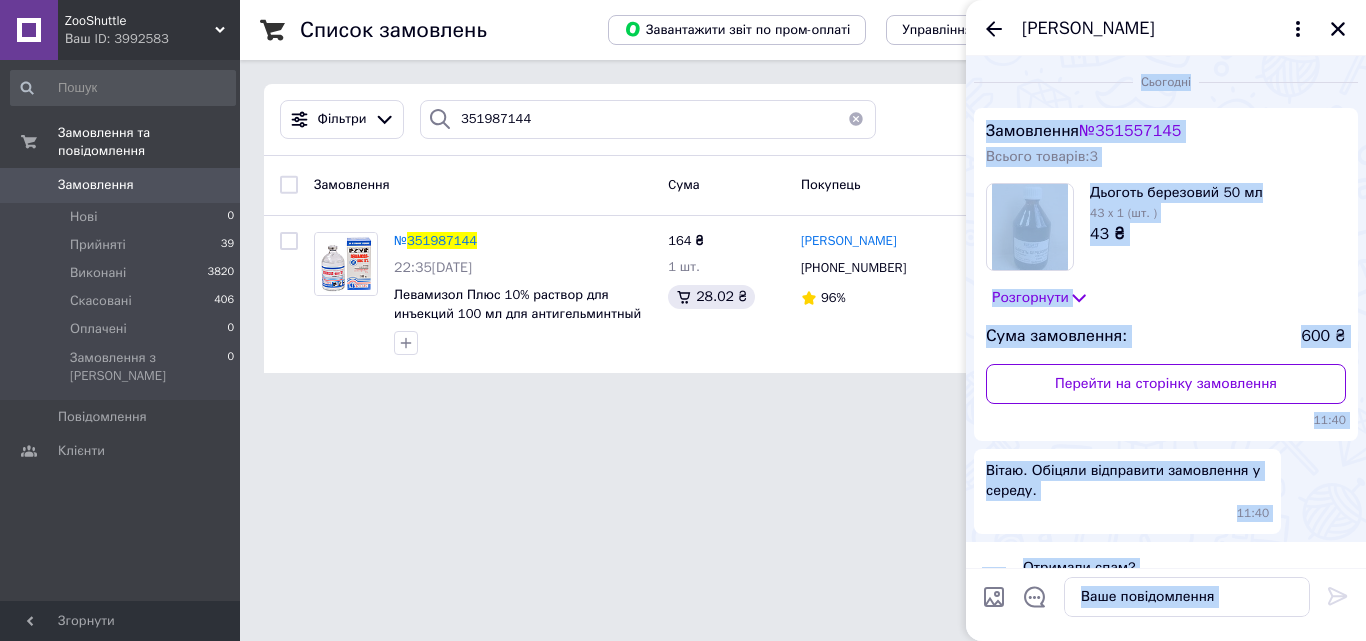 scroll, scrollTop: 47, scrollLeft: 0, axis: vertical 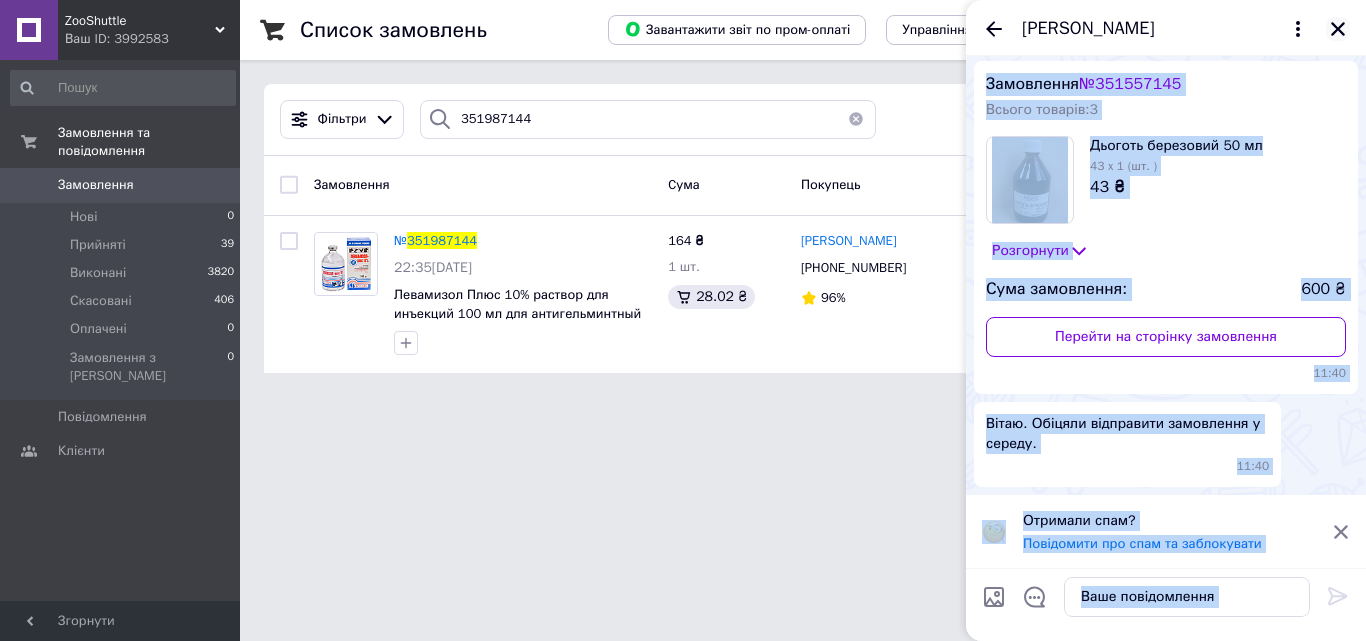 click 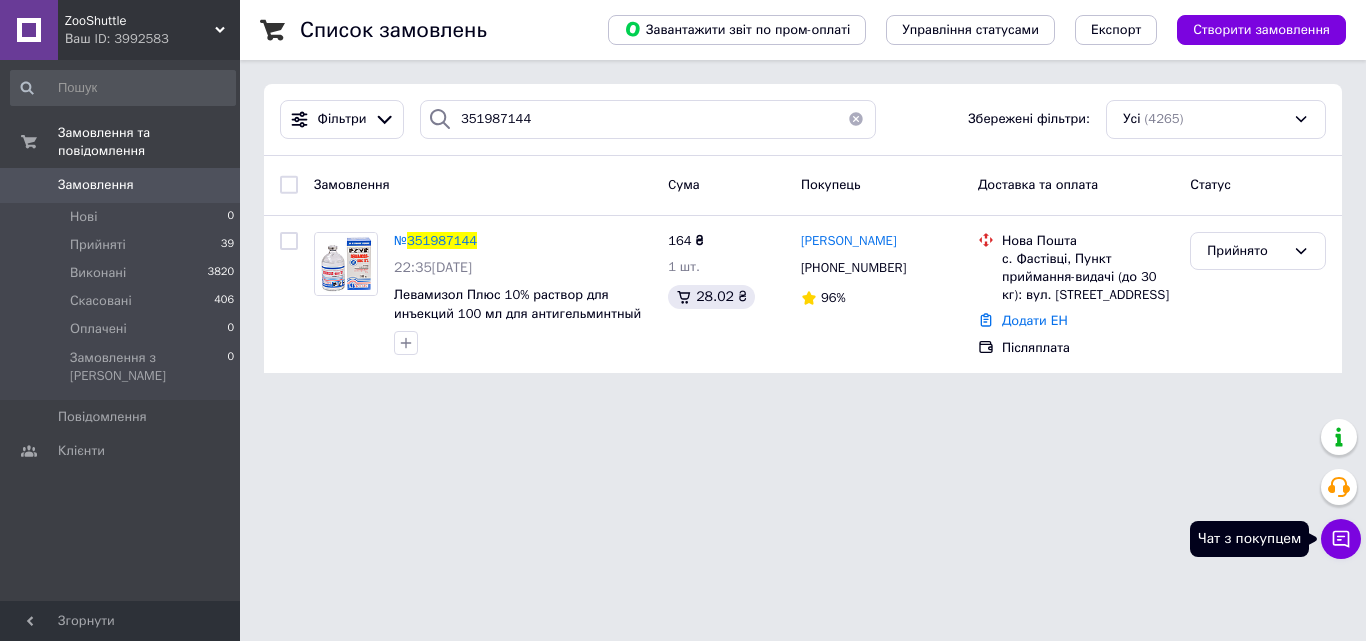 click 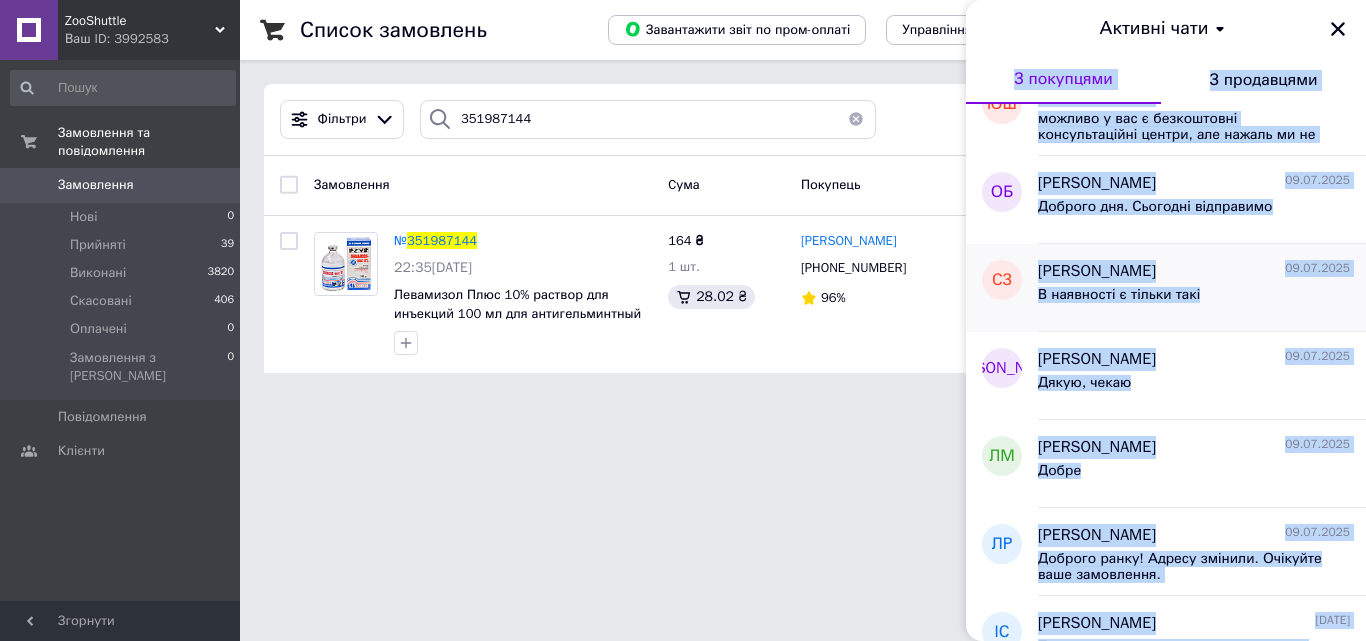 scroll, scrollTop: 0, scrollLeft: 0, axis: both 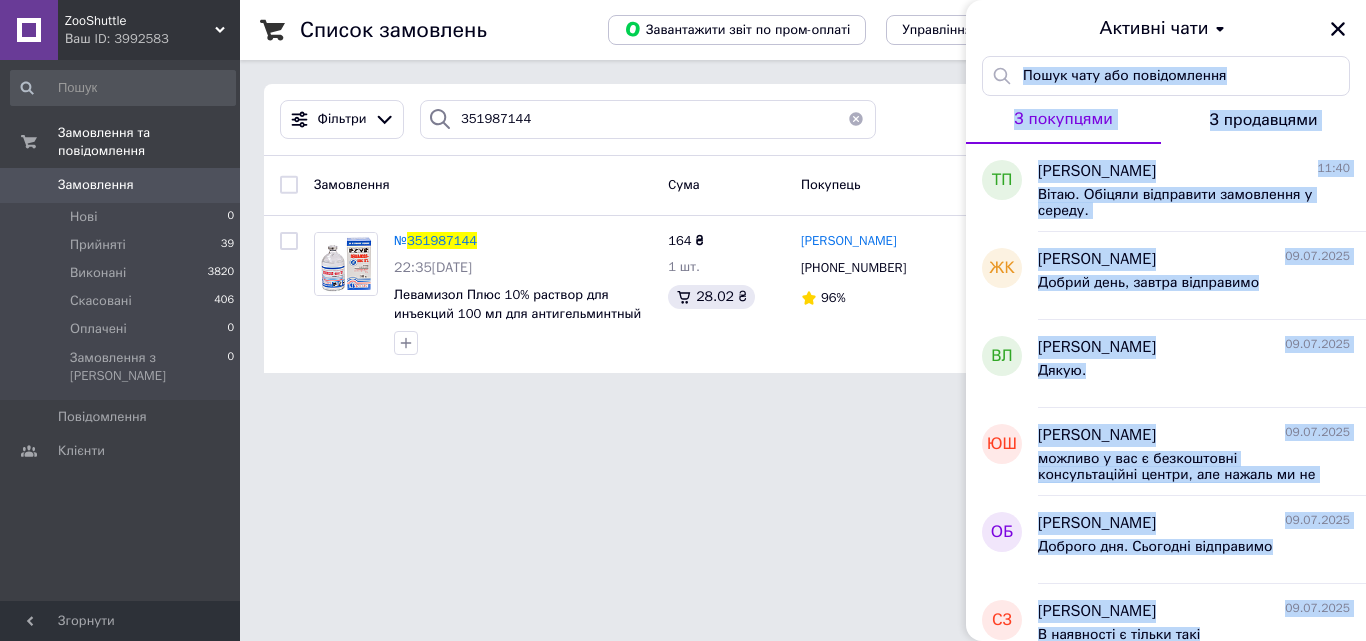 click at bounding box center [1166, 76] 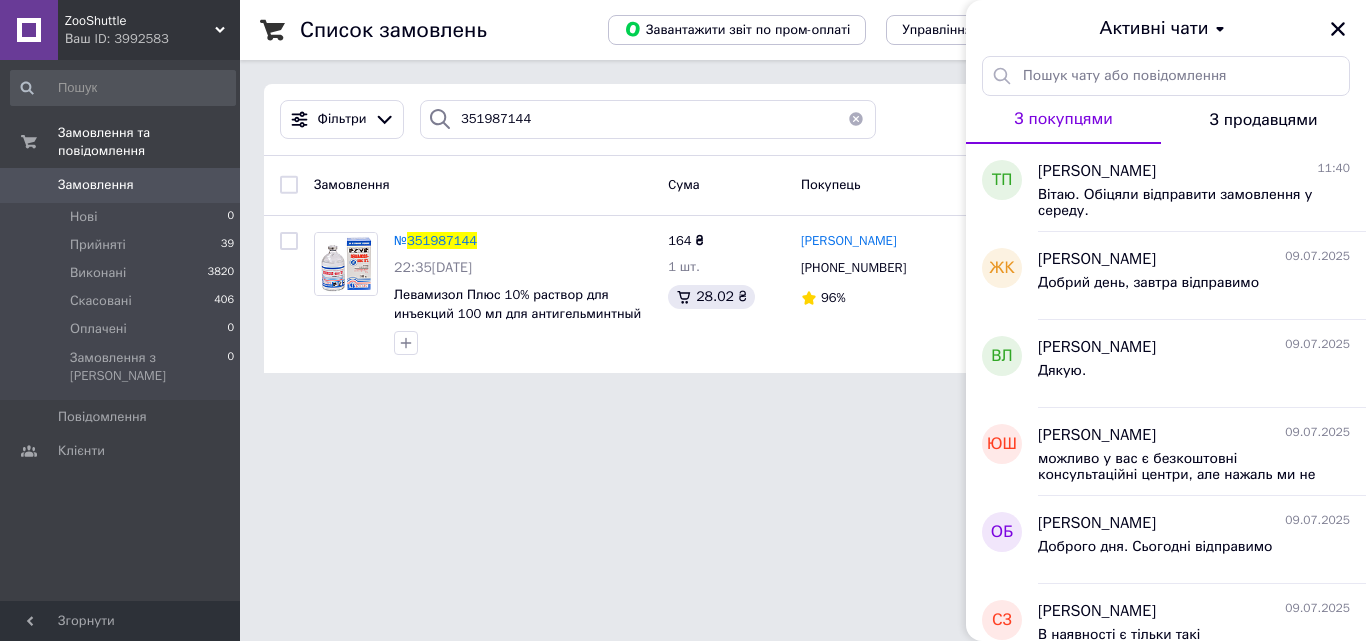 click on "Замовлення та повідомлення Замовлення 0 Нові 0 Прийняті 39 Виконані 3820 Скасовані 406 Оплачені 0 Замовлення з Розетки 0 Повідомлення 0 Клієнти" at bounding box center (123, 333) 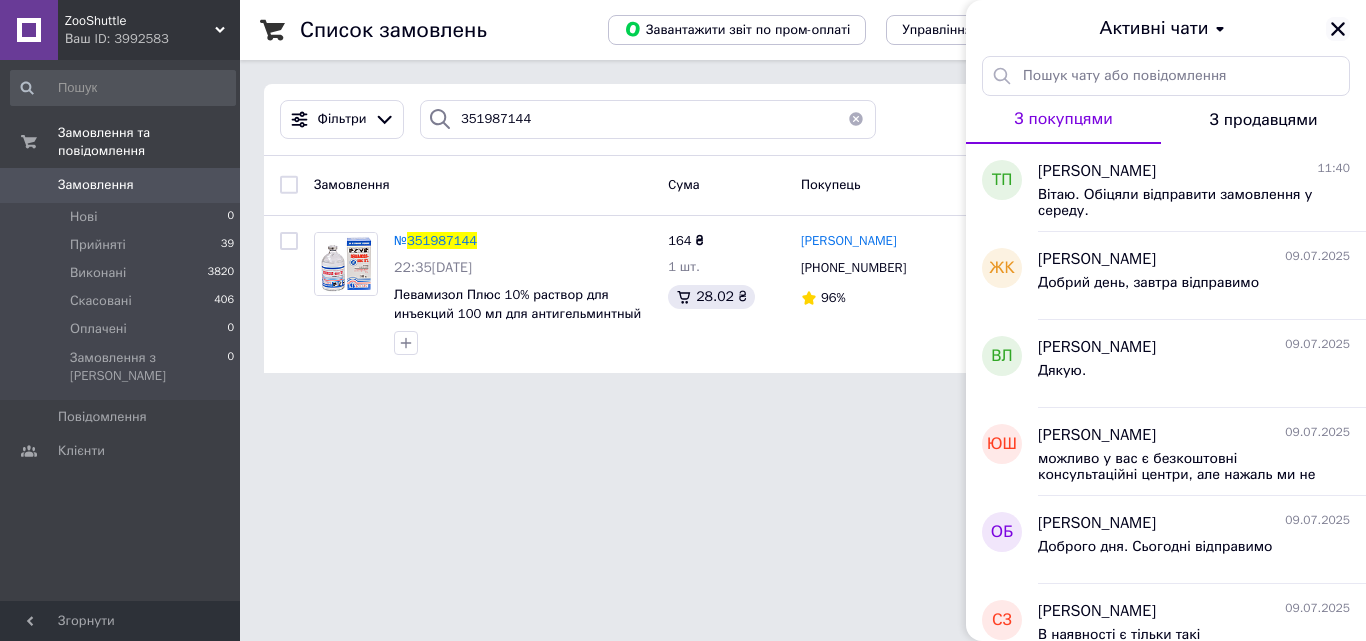 click 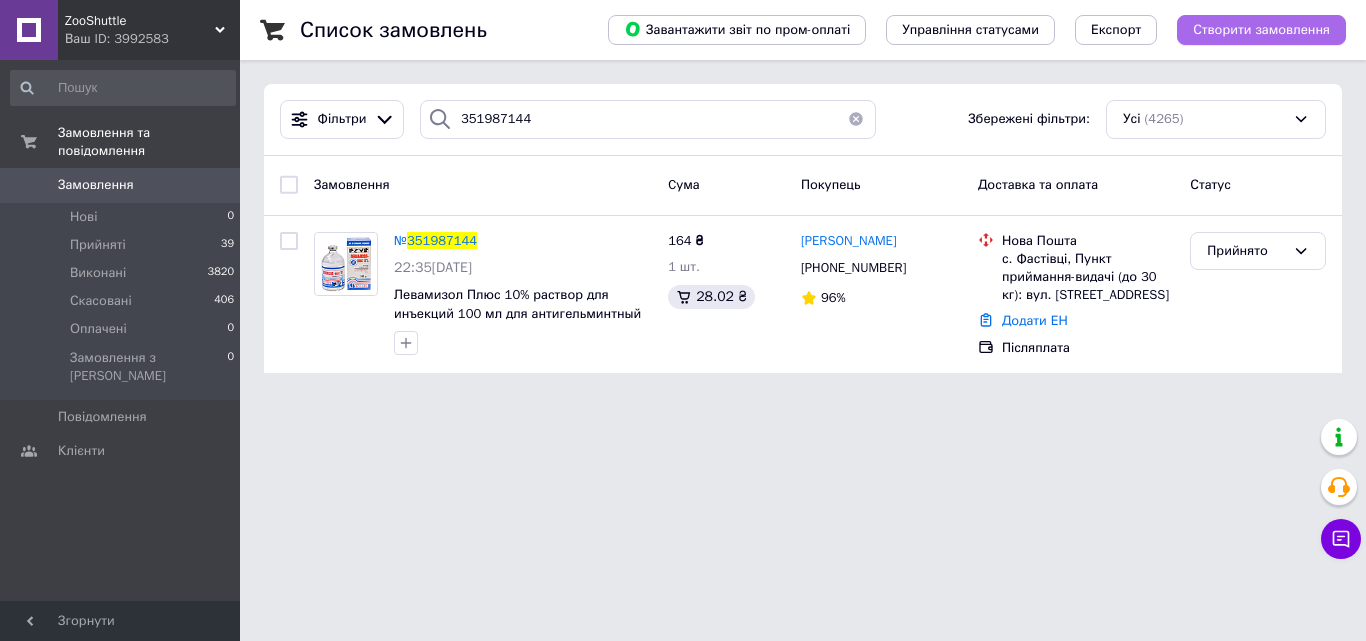 click on "Створити замовлення" at bounding box center [1261, 30] 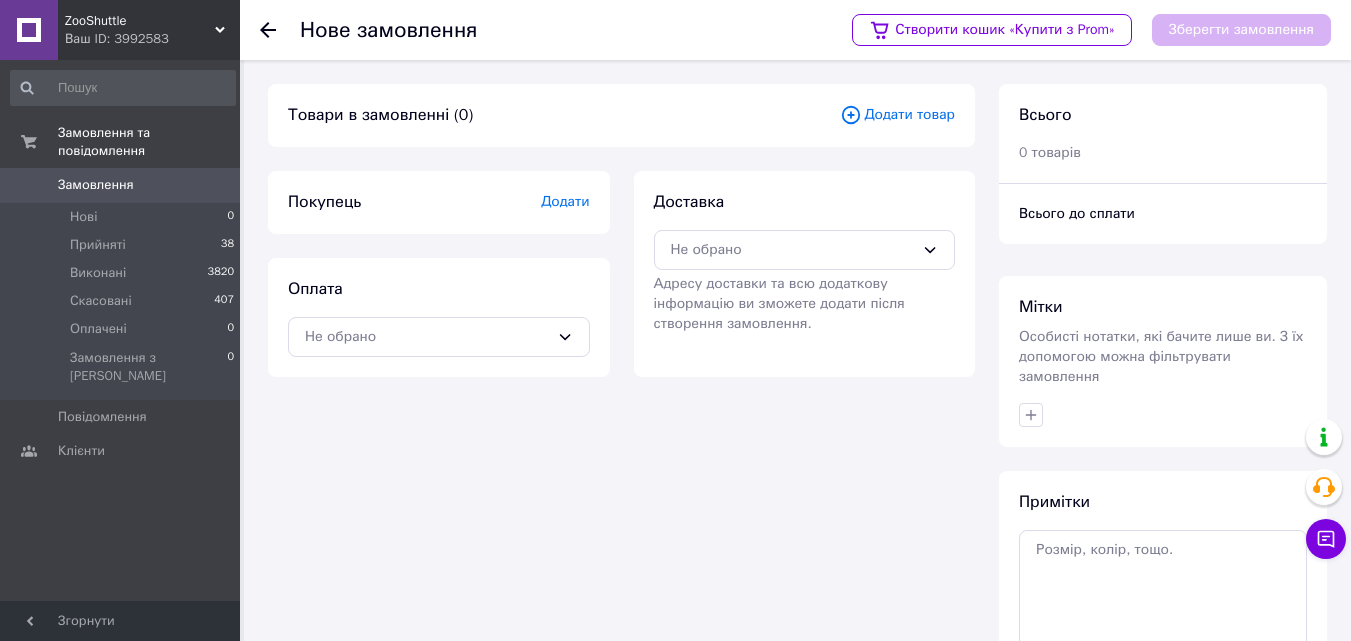 click 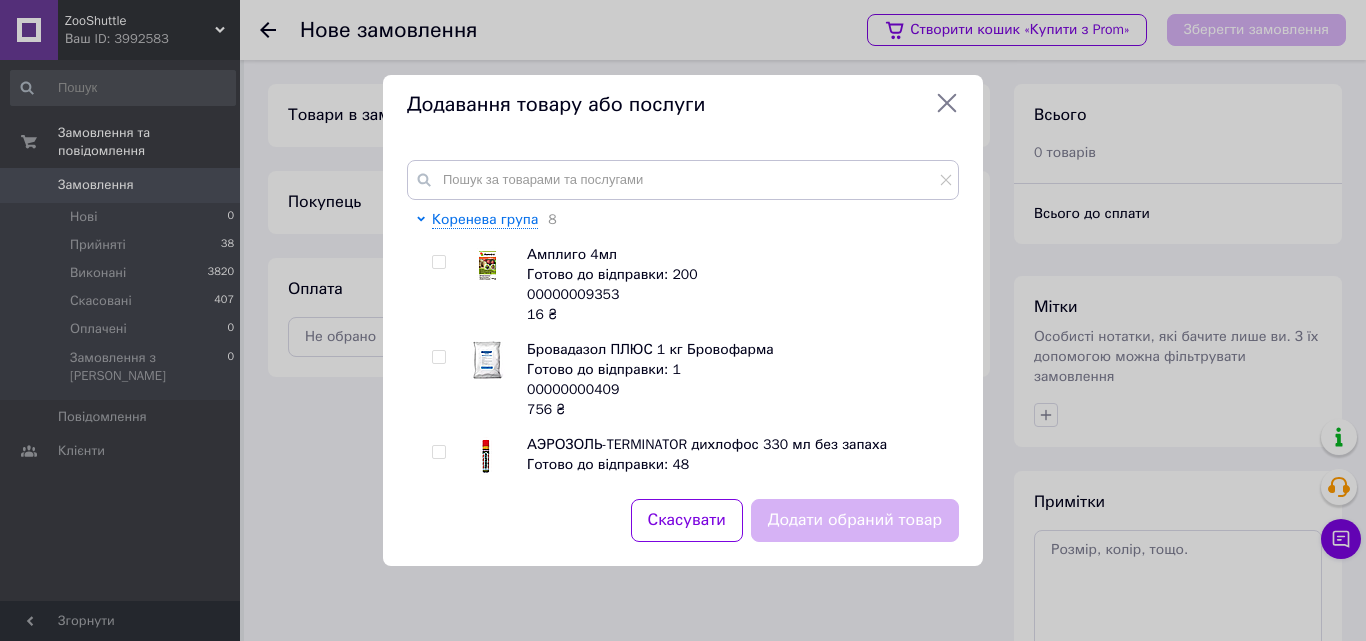 click on "Коренева група 8 Амплиго 4мл Готово до відправки: 200 00000009353 16   ₴ Бровадазол ПЛЮС 1 кг Бровофарма Готово до відправки: 1 00000000409 756   ₴ АЭРОЗОЛЬ-TERMINATOR дихлофос 330 мл без запаха Готово до відправки: 48 00000004786 66   ₴ Корм для рыбок Золотая рыбка ПРИРОДА БИОВИТ 10 г /уп.30шт Готово до відправки: 56 00000008930 22   ₴ Газовый балон Reсtor 220 гр Готово до відправки: 255 00000008602 60   ₴ Средство дезинфицирующее «Йодерин» 25 мл Готово до відправки: 1 00000008129 112   ₴ Комплексное моюще-дезинфицирующее средство Мультиклин Аква 25 мл Готово до відправки: 5 00000008128 96   ₴ Интровит А + оральный 1 л. 00000003045 700   ₴ 1" at bounding box center (683, 317) 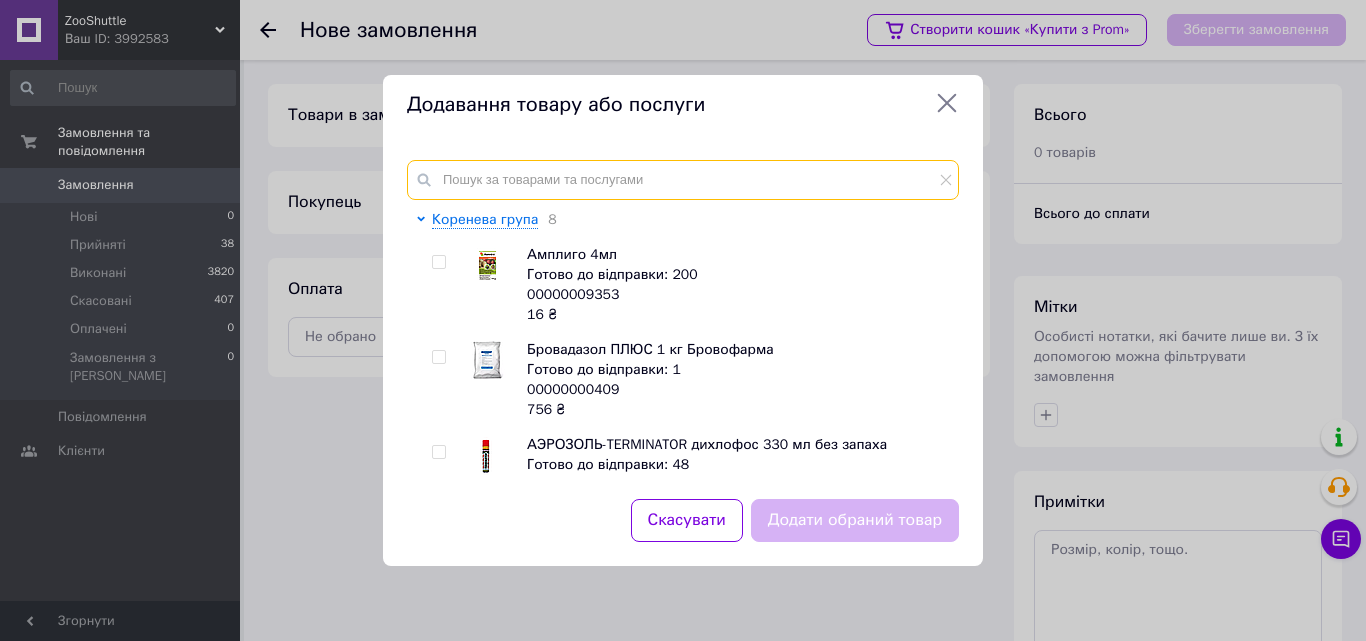 click at bounding box center [683, 180] 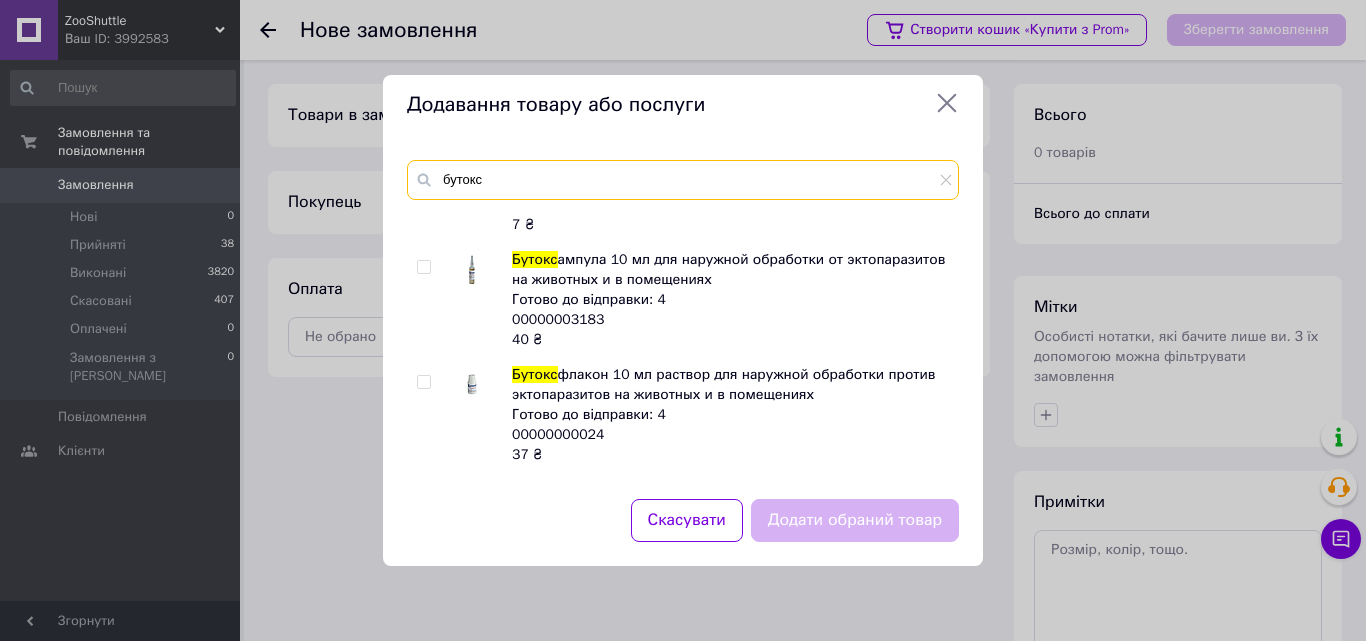 scroll, scrollTop: 0, scrollLeft: 0, axis: both 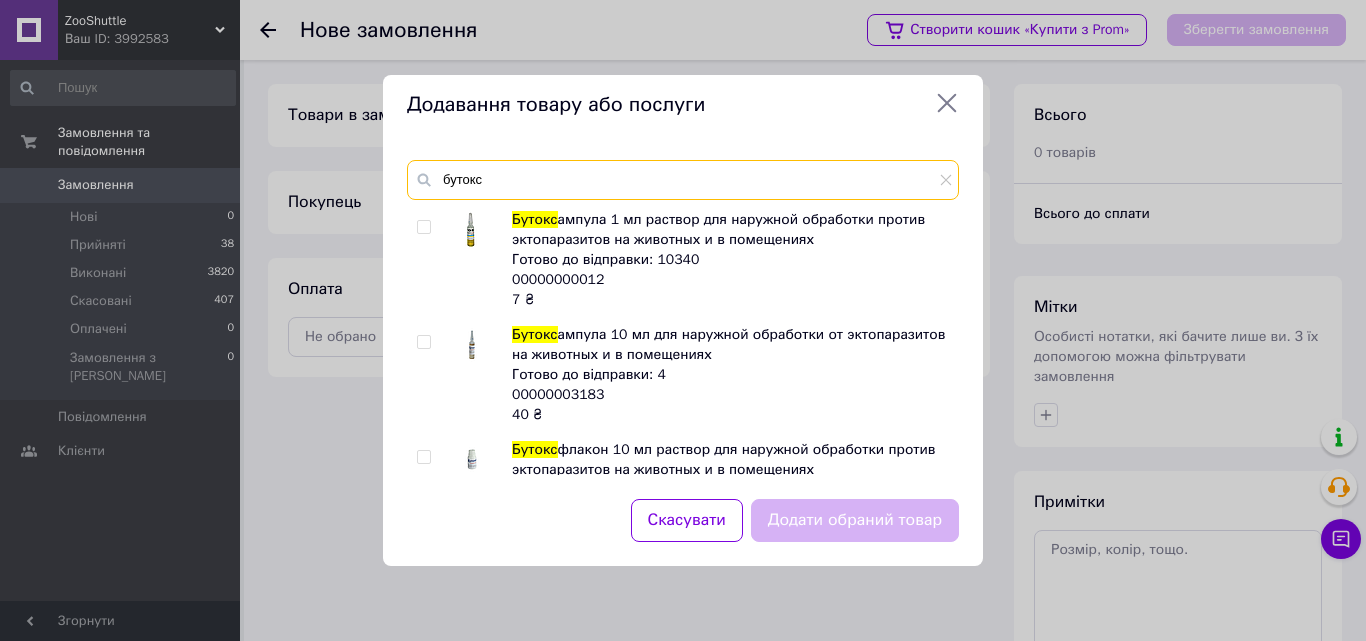 type on "бутокс" 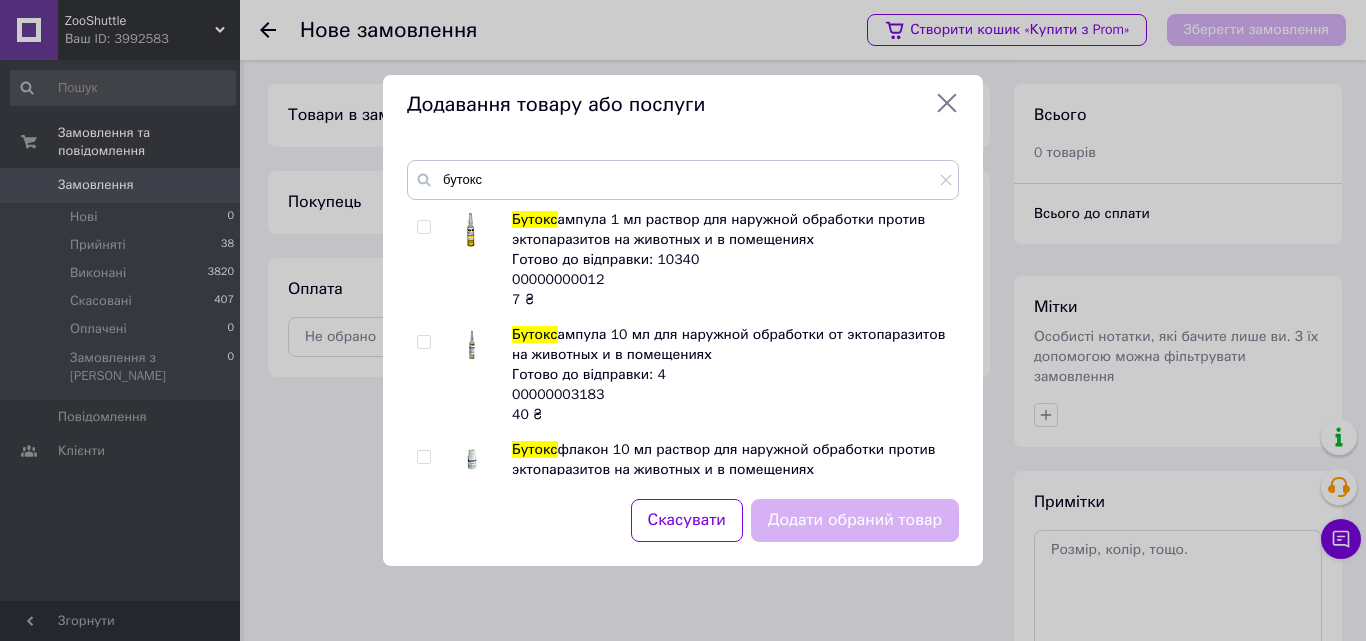 click on "Додавання товару або послуги бутокс Бутокс  ампула 1 мл раствор для наружной обработки против эктопаразитов на животных и в помещениях [GEOGRAPHIC_DATA] до відправки: 10340 00000000012 7   ₴ Бутокс  ампула 10 мл для наружной обработки от эктопаразитов на животных и в помещениях [GEOGRAPHIC_DATA] до відправки: 4 00000003183 40   ₴ Бутокс  флакон 10 мл раствор для наружной обработки против эктопаразитов на животных и в помещениях [GEOGRAPHIC_DATA] до відправки: 4 00000000024 37   ₴ Бутокс  ампула 5 мл для наружной обработки от эктопаразитов на животных и в помещениях [GEOGRAPHIC_DATA] до відправки: 22 00000002059 35   ₴ Скасувати" at bounding box center (683, 320) 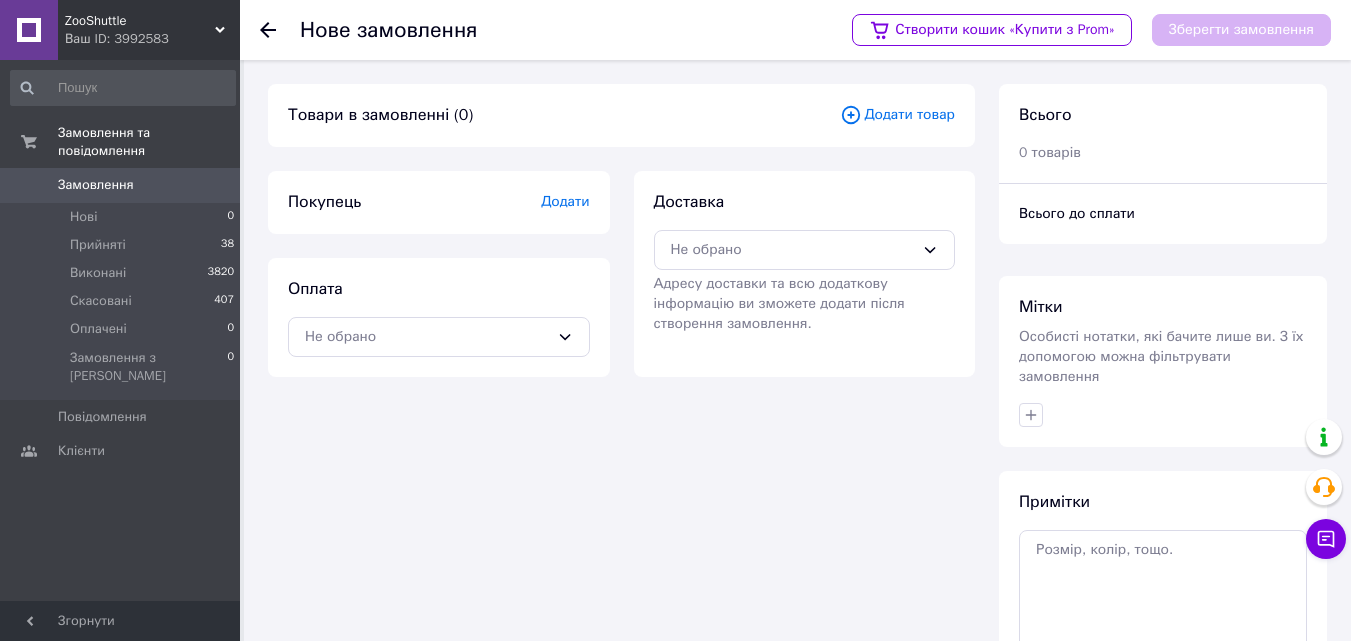 click 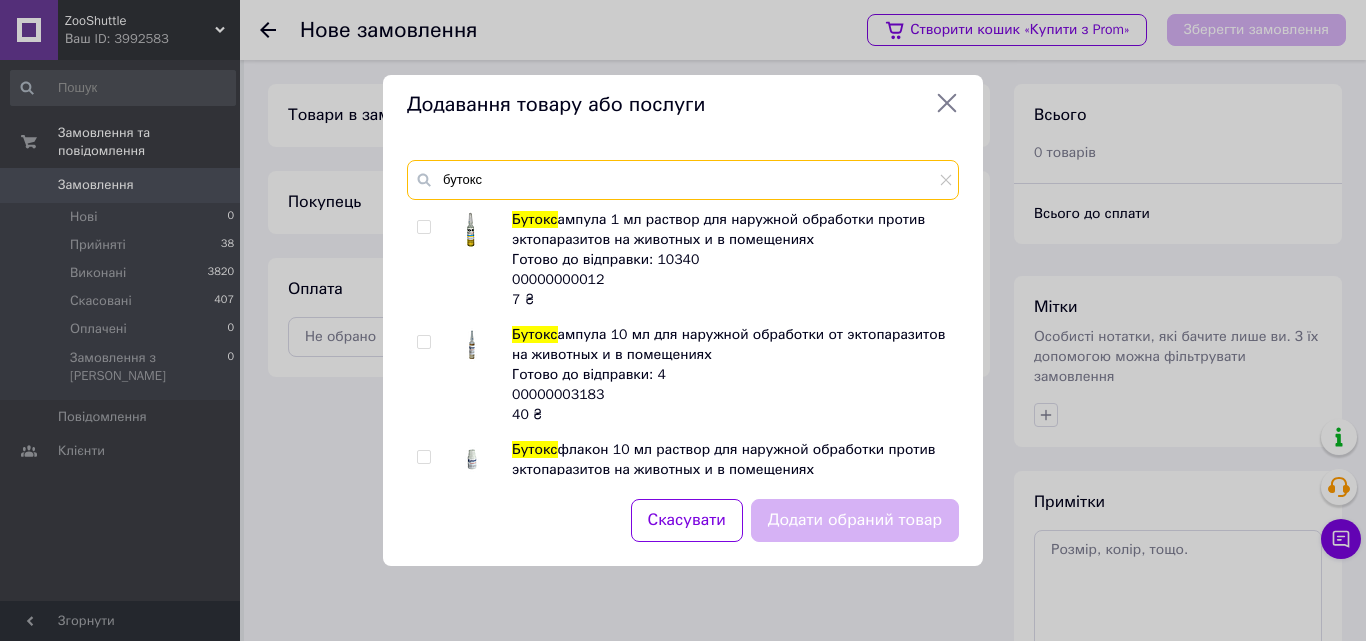 click on "бутокс" at bounding box center (683, 180) 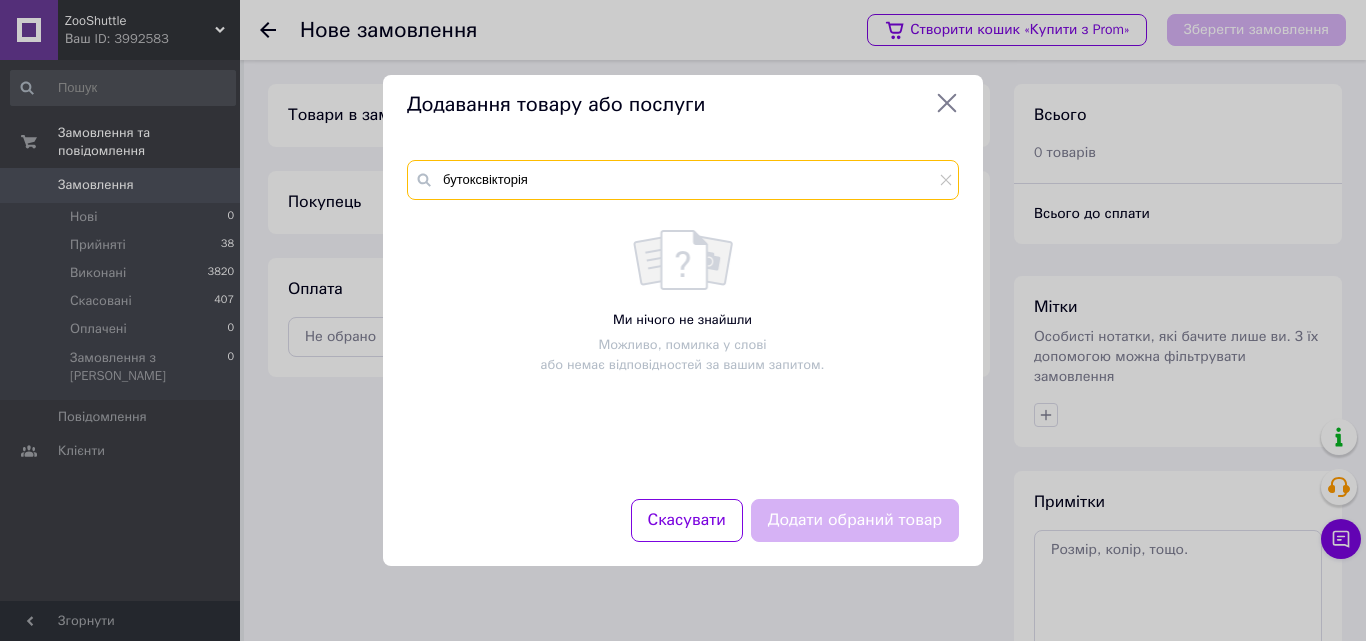 drag, startPoint x: 480, startPoint y: 182, endPoint x: 434, endPoint y: 178, distance: 46.173584 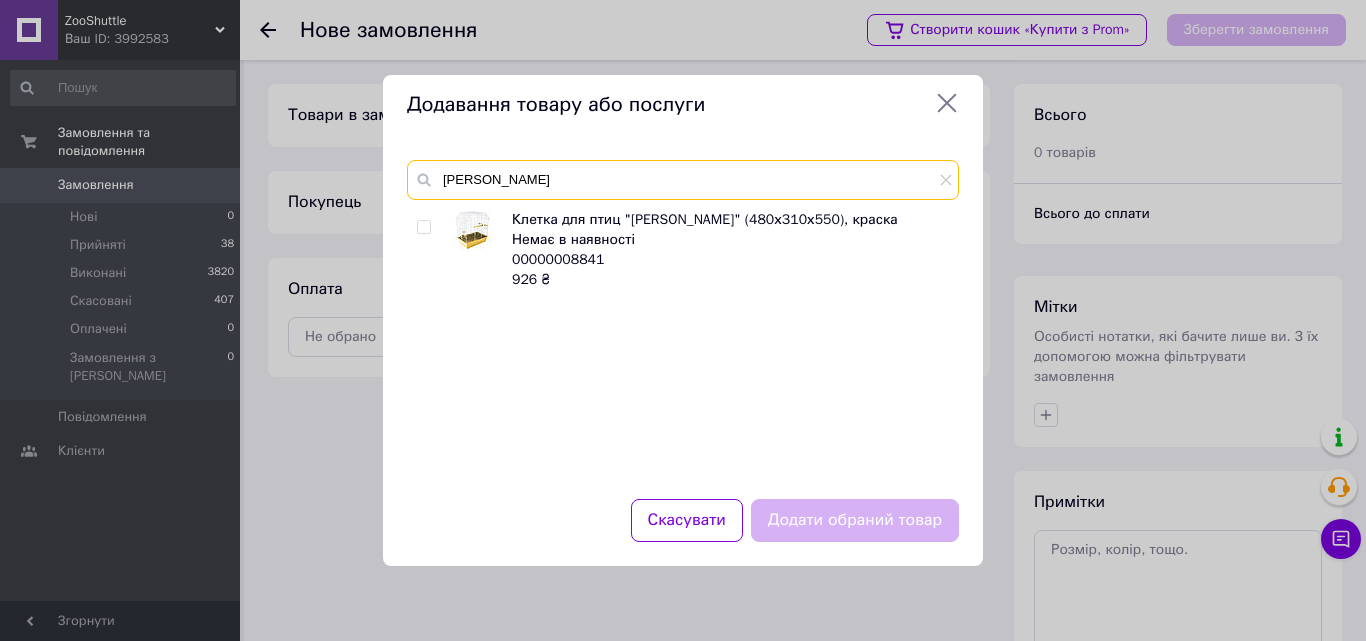 type on "[PERSON_NAME]" 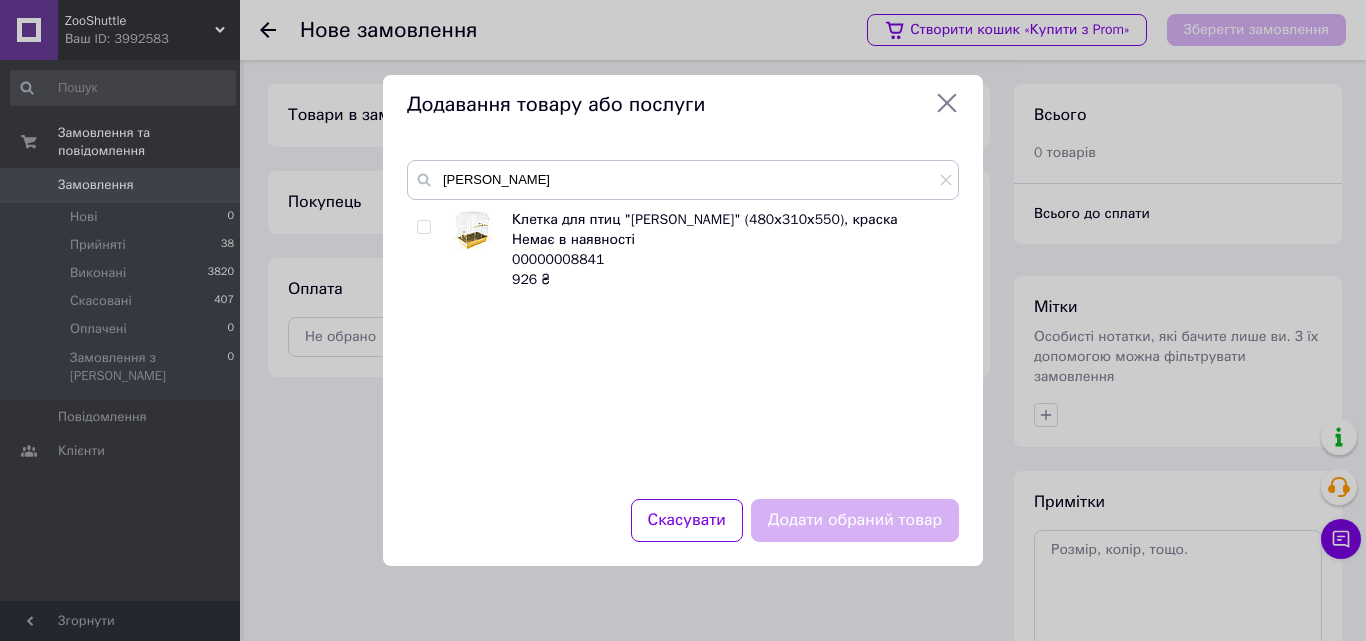 click 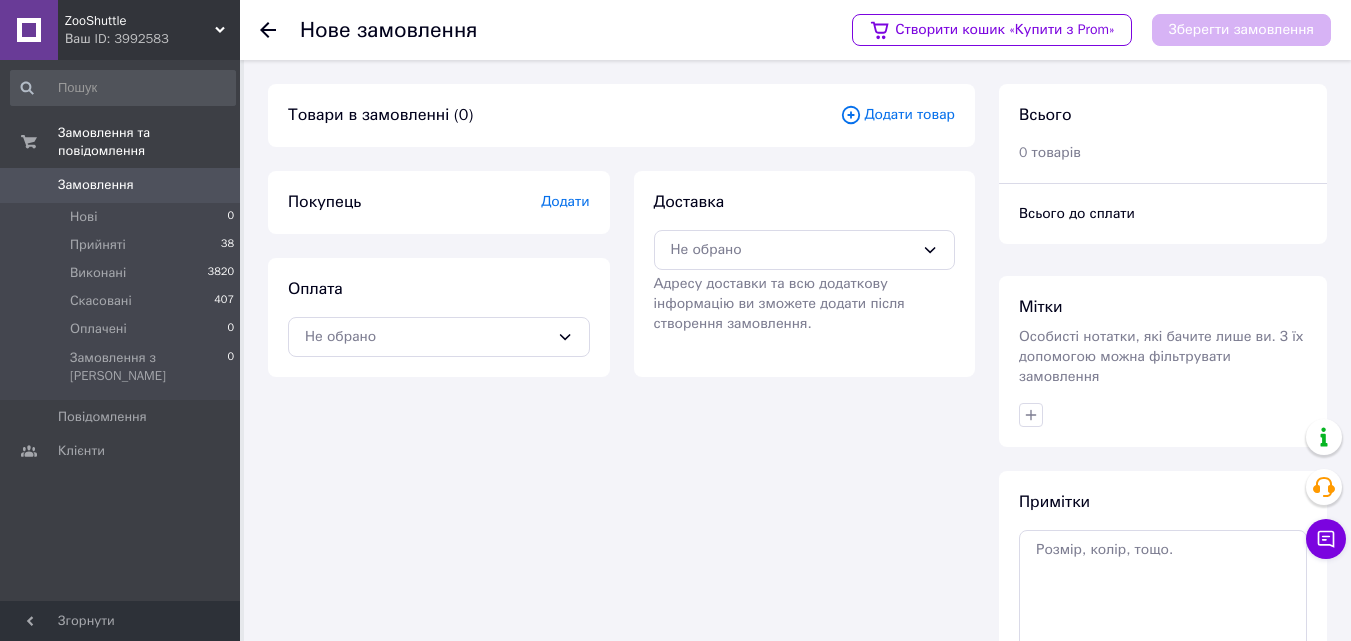 click on "Замовлення" at bounding box center [96, 185] 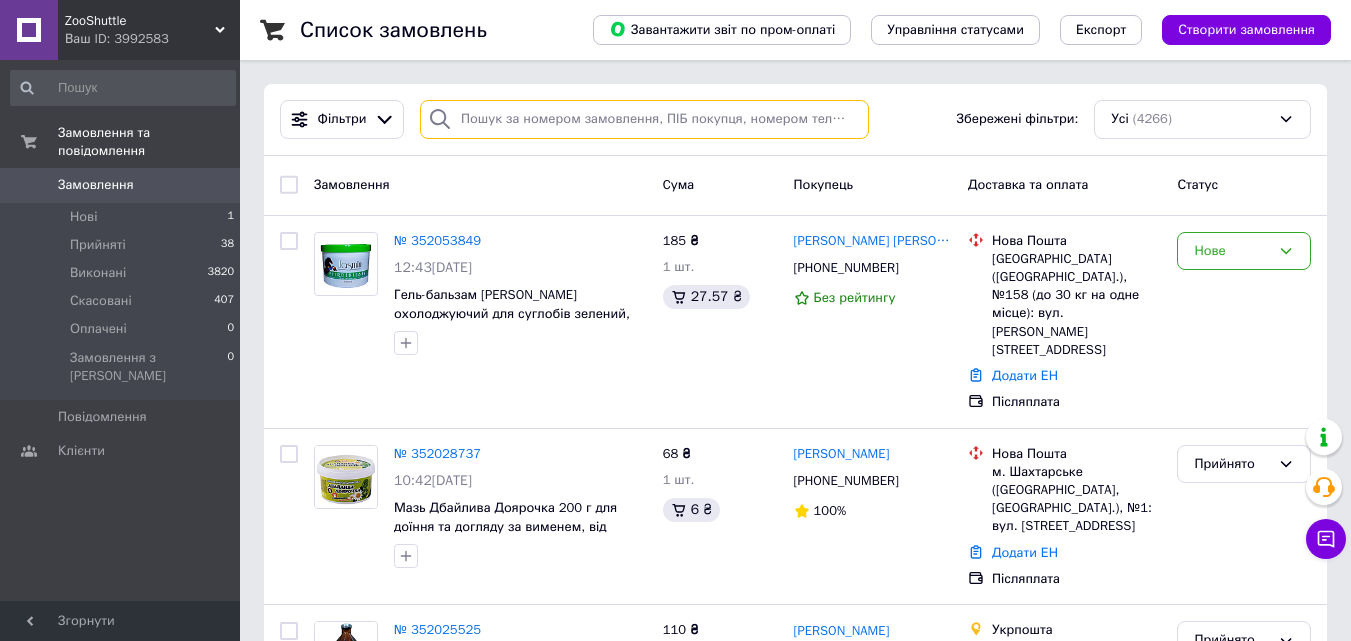 click at bounding box center [644, 119] 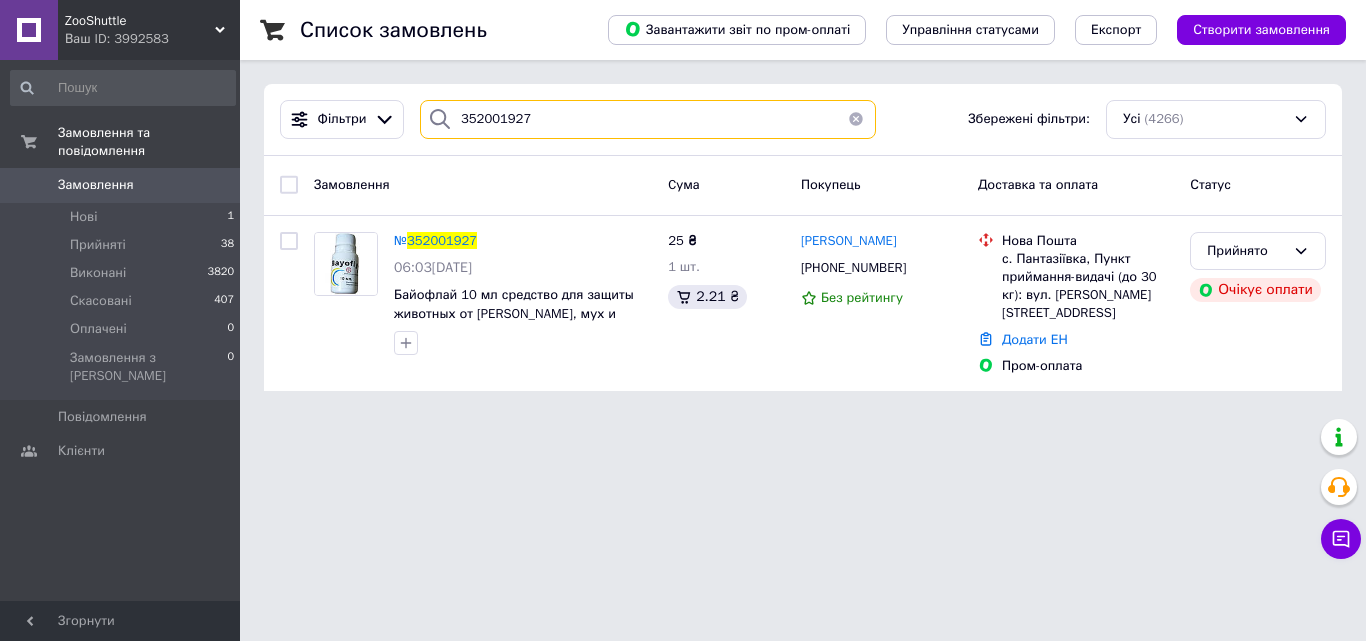 type on "352001927" 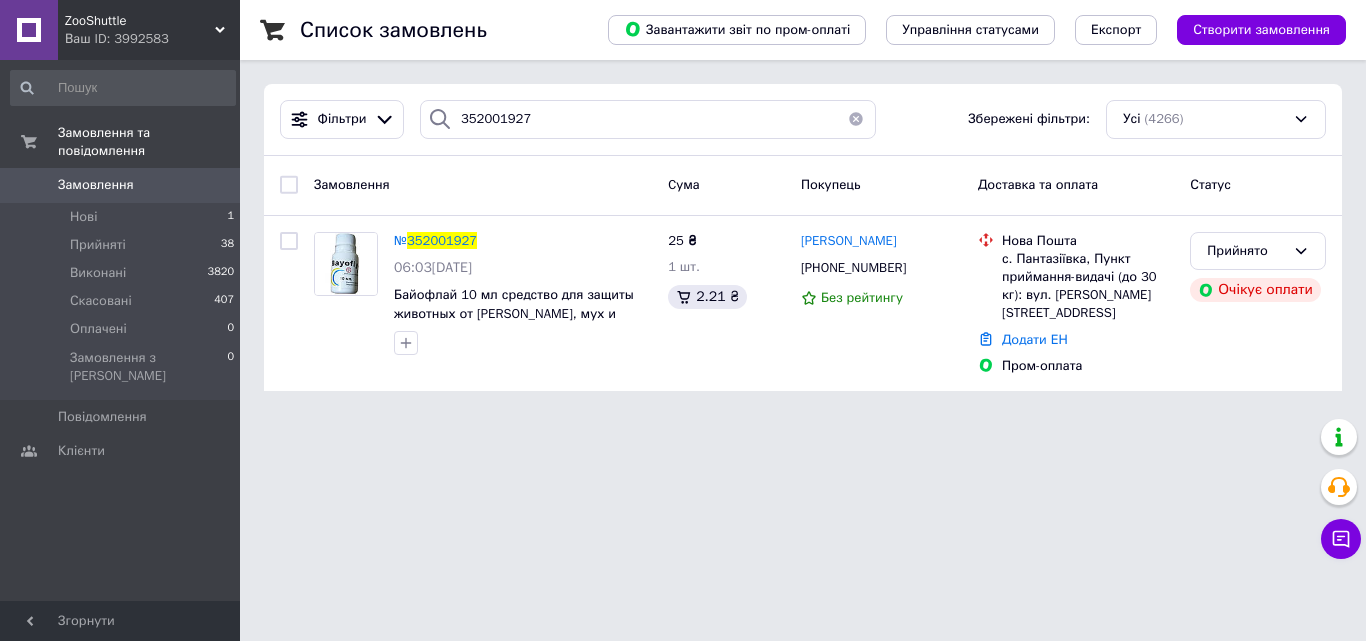 click on "Замовлення" at bounding box center (96, 185) 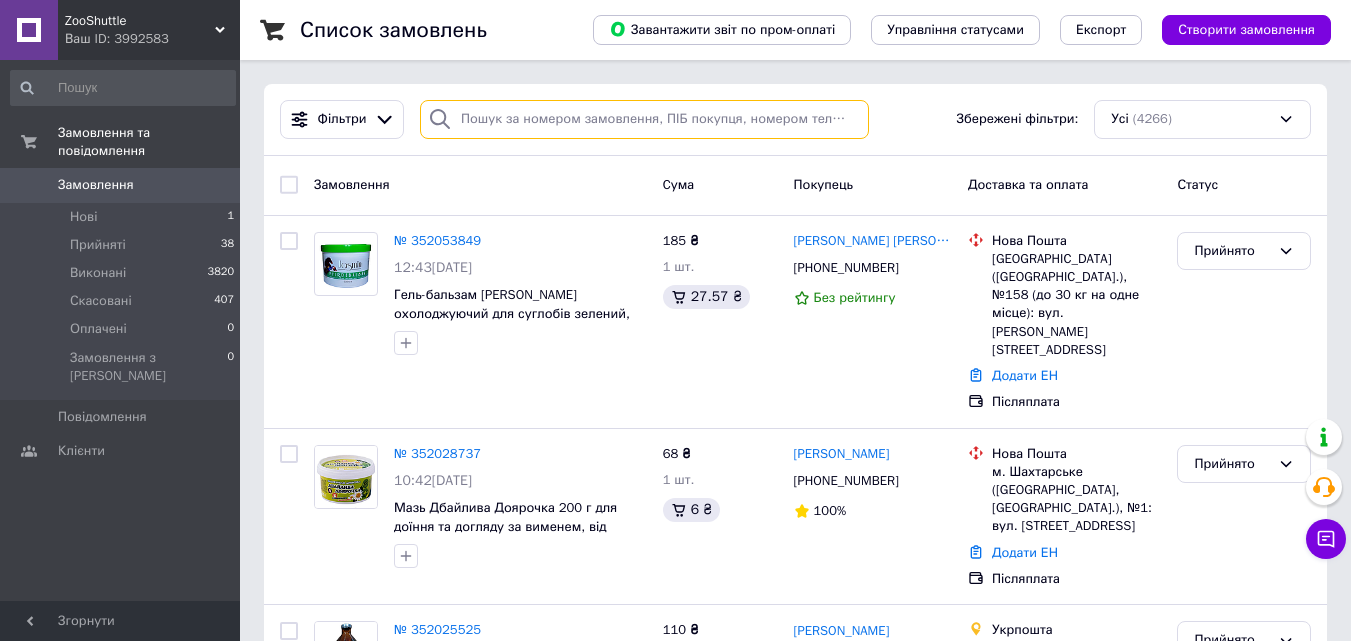 click at bounding box center (644, 119) 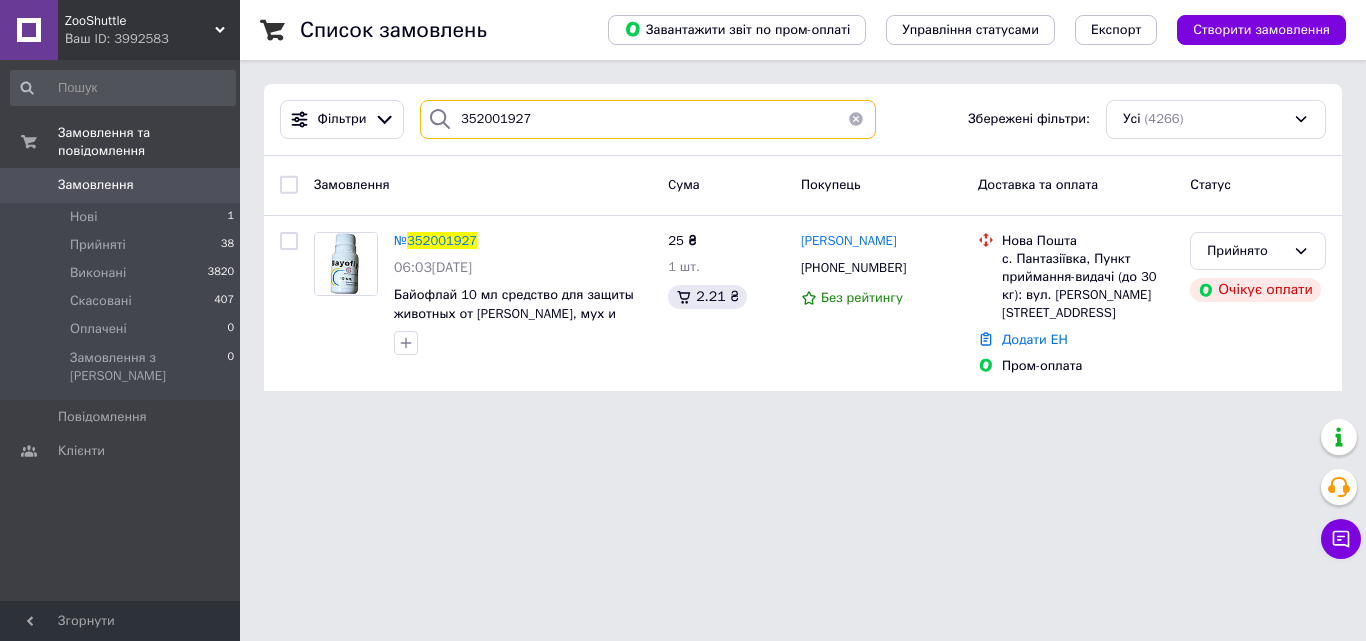 drag, startPoint x: 540, startPoint y: 121, endPoint x: 440, endPoint y: 116, distance: 100.12492 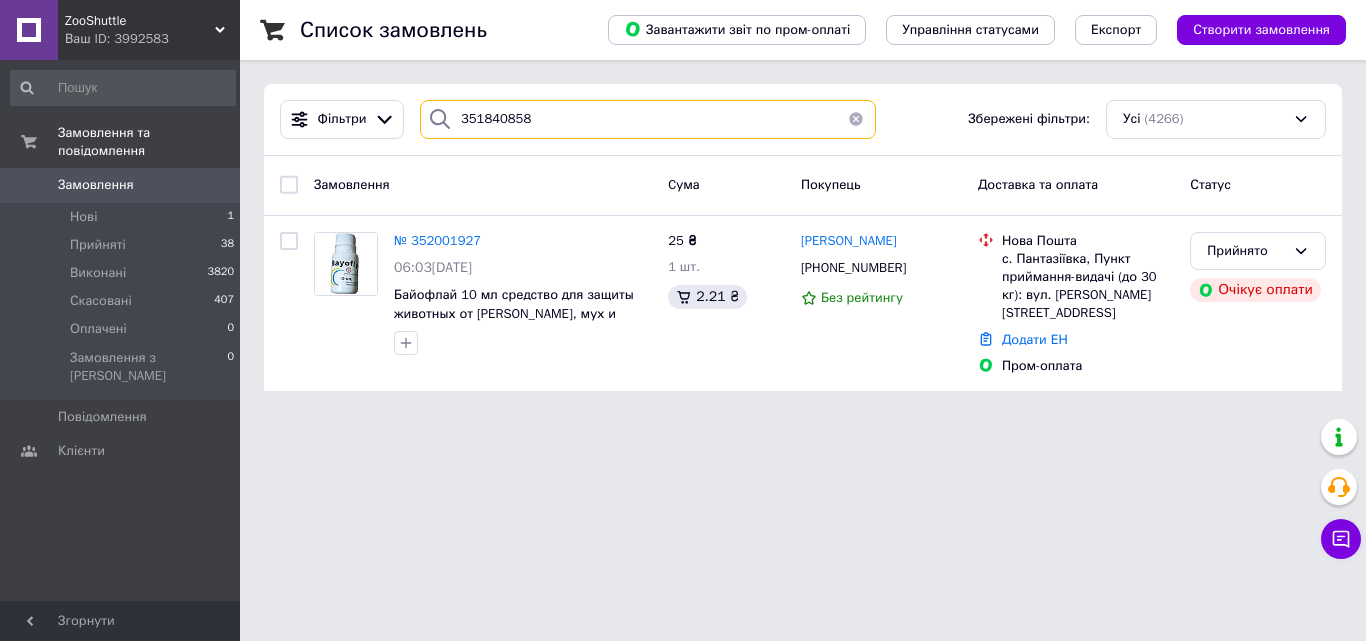 type on "351840858" 